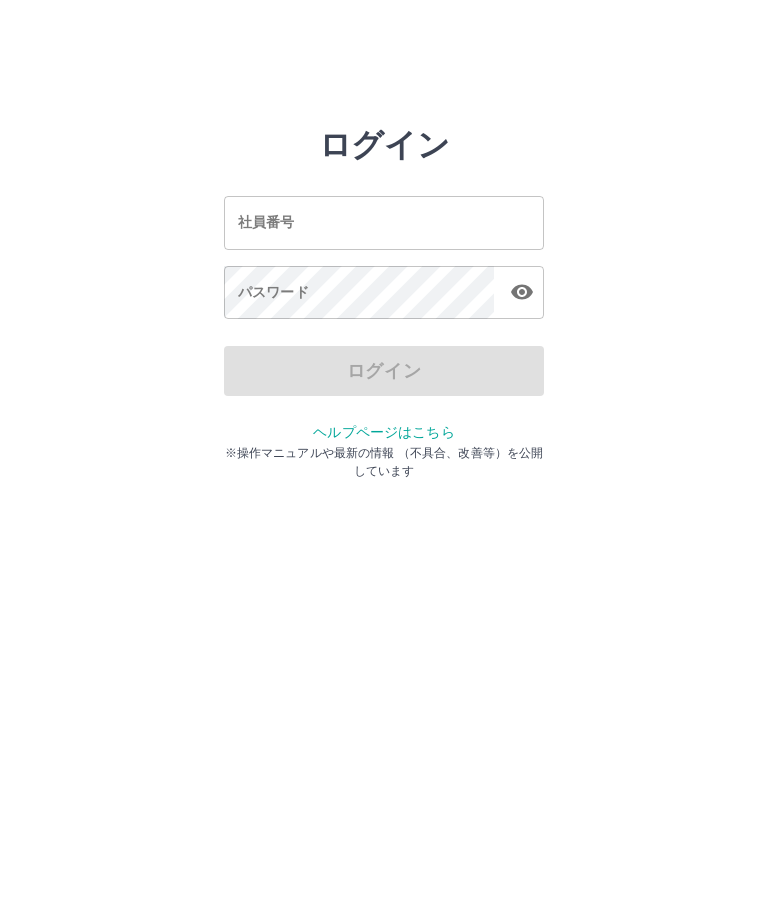 scroll, scrollTop: 0, scrollLeft: 0, axis: both 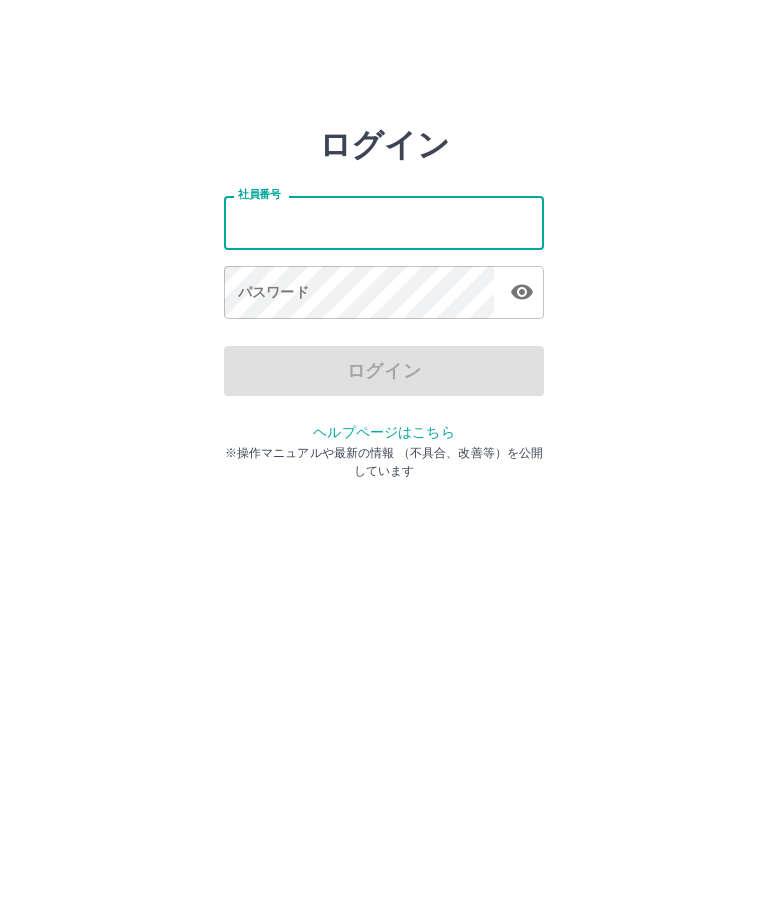 click on "ログイン 社員番号 社員番号 パスワード パスワード ログイン ヘルプページはこちら ※操作マニュアルや最新の情報 （不具合、改善等）を公開しています" at bounding box center (384, 223) 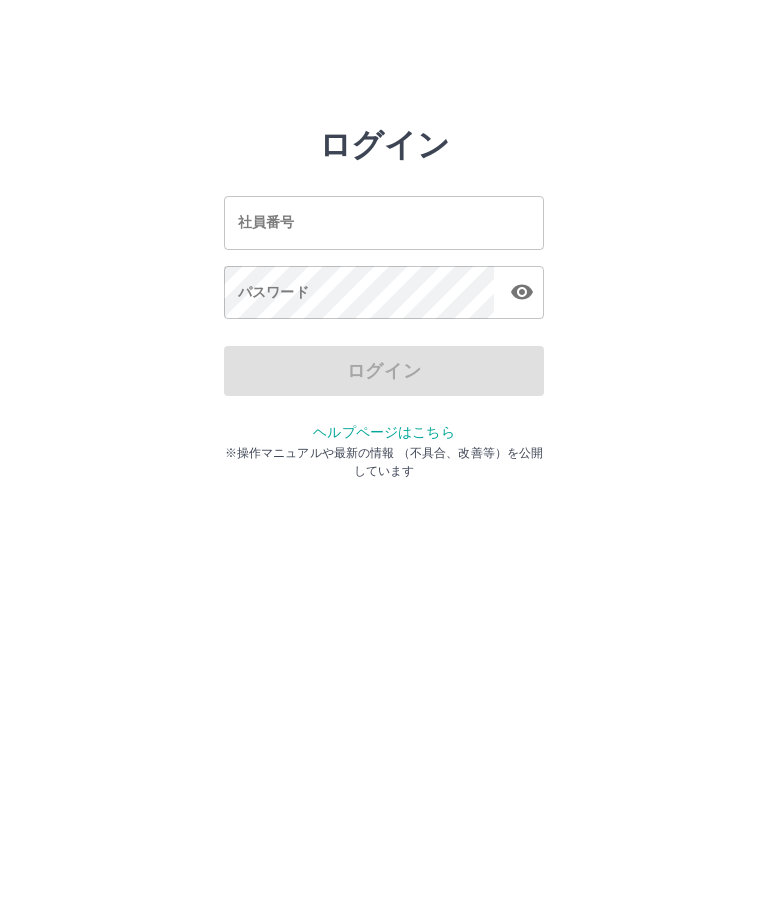 click on "社員番号" at bounding box center [384, 222] 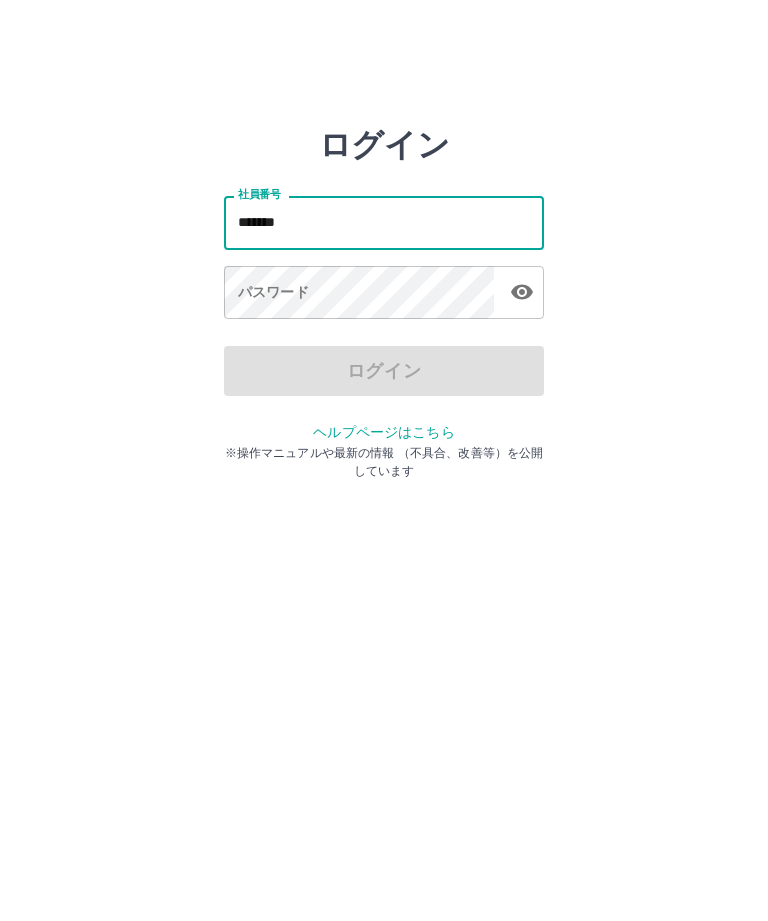 type on "*******" 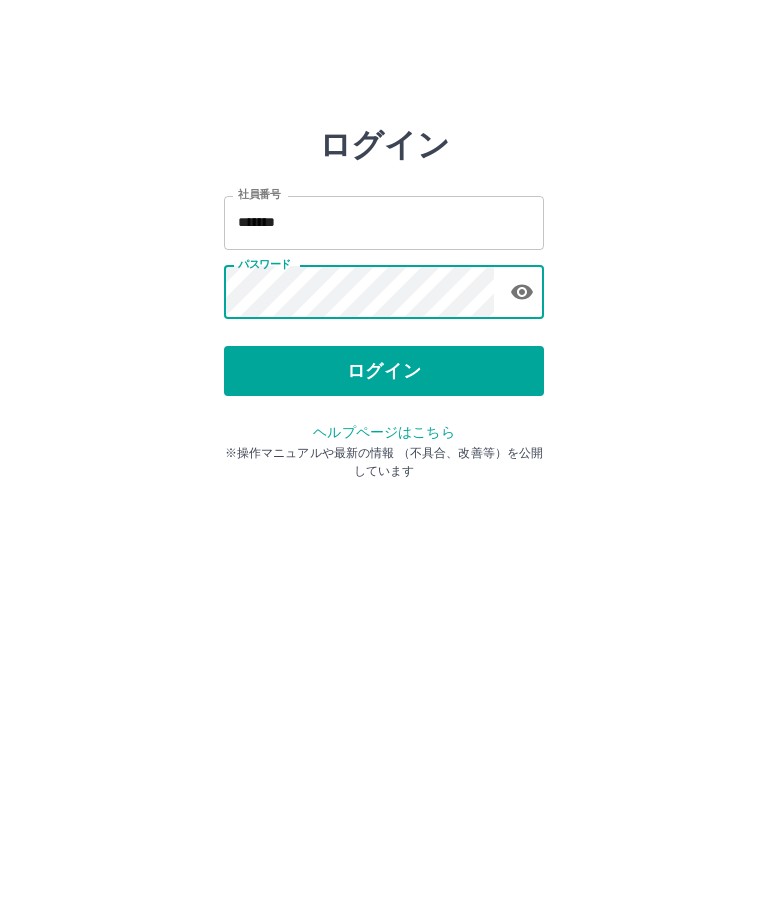 click on "ログイン" at bounding box center (384, 371) 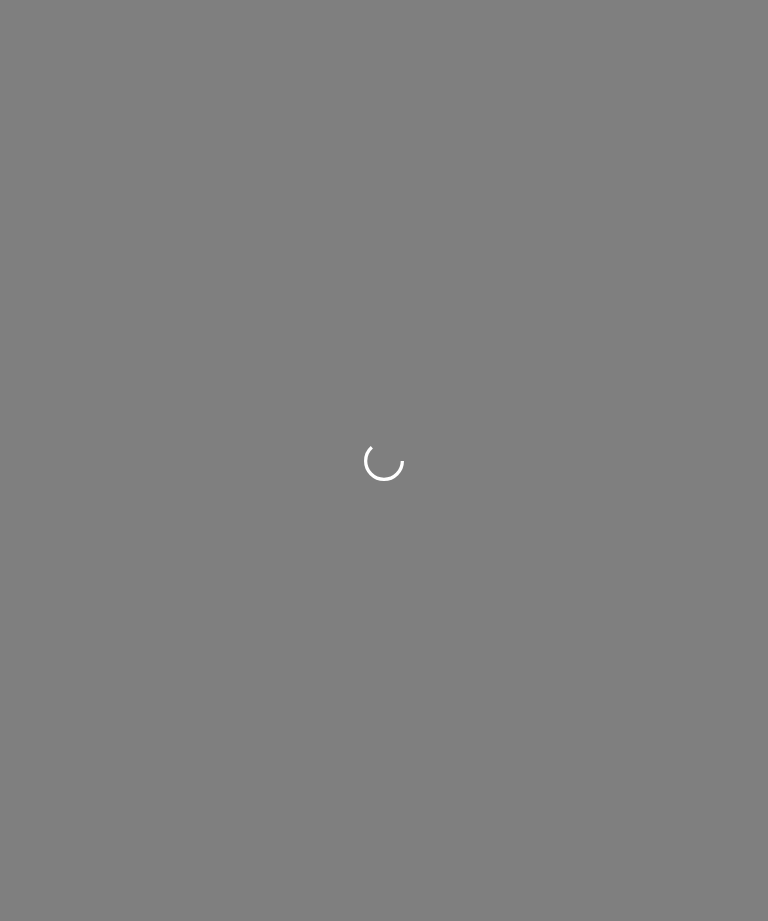 scroll, scrollTop: 0, scrollLeft: 0, axis: both 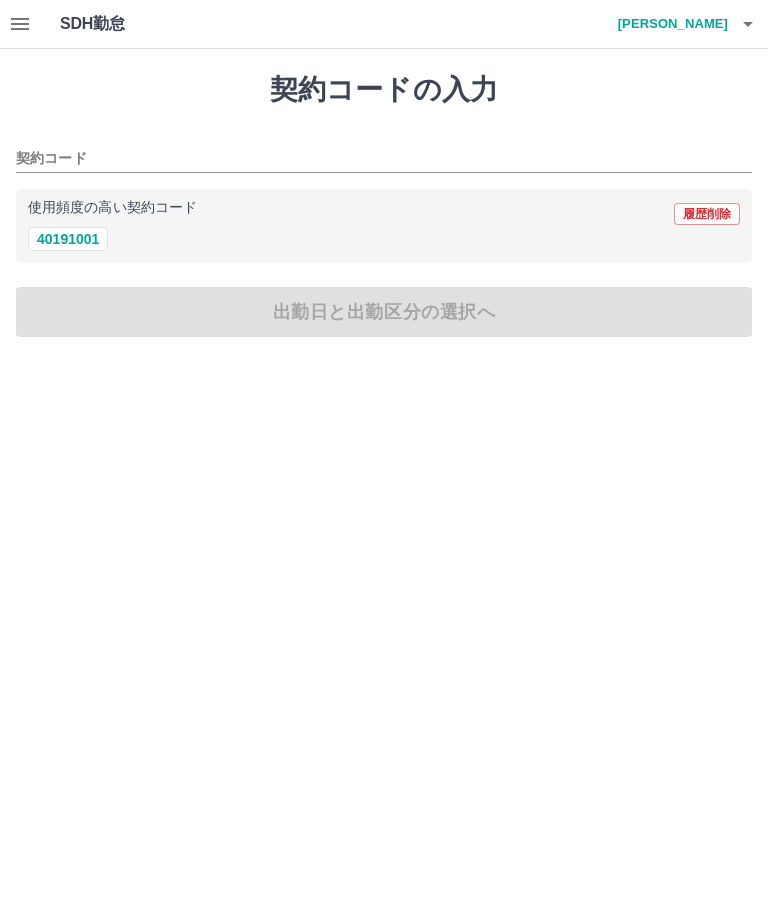 click on "40191001" at bounding box center [68, 239] 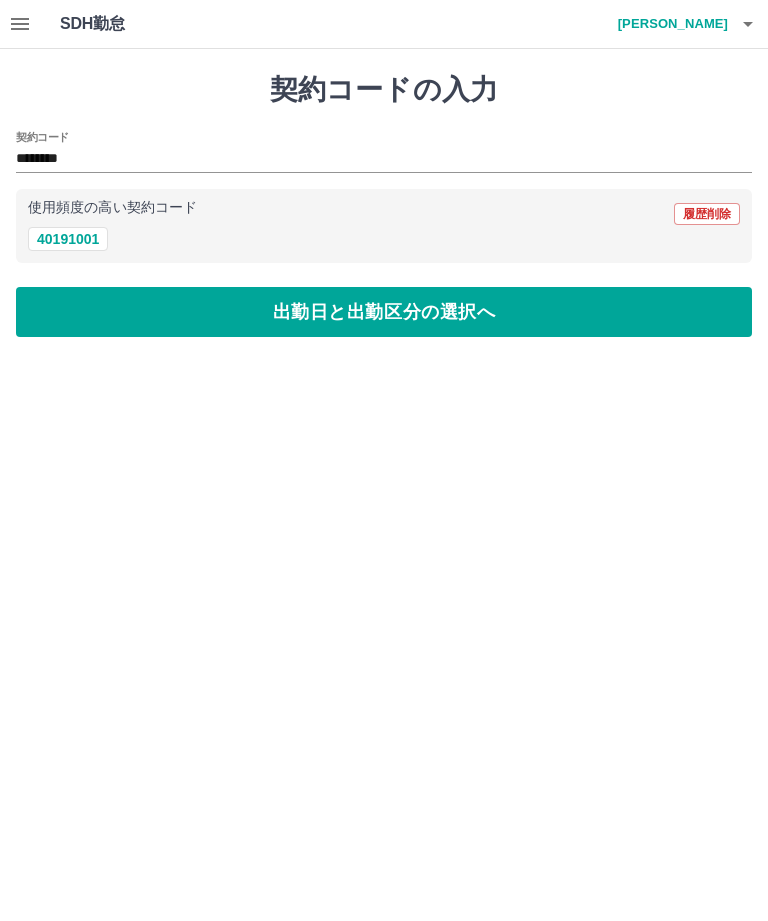 type on "********" 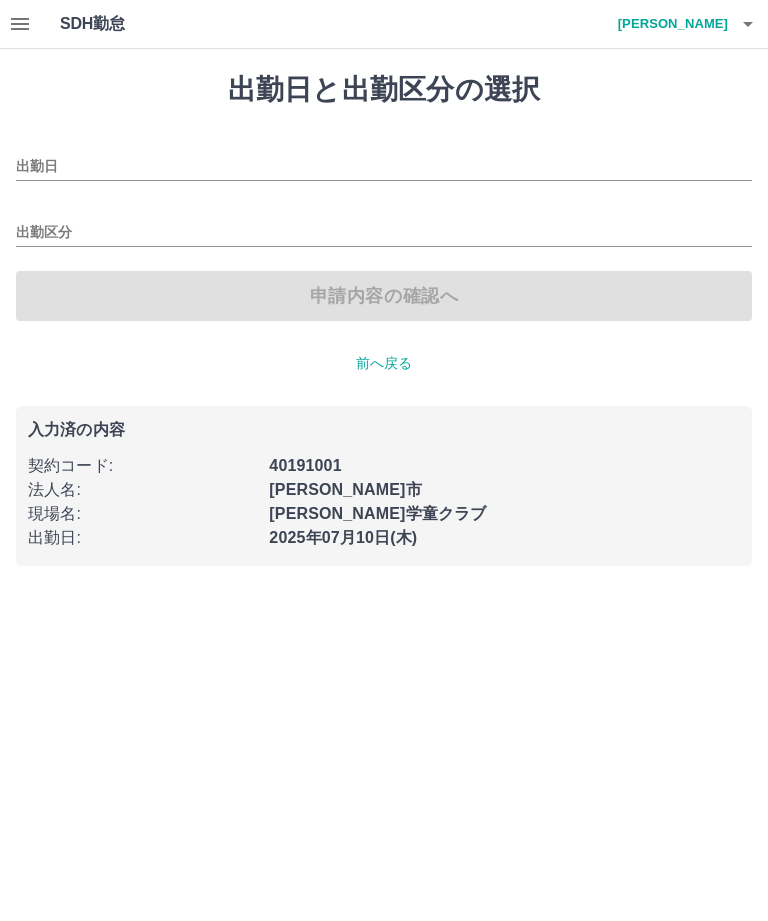 type on "**********" 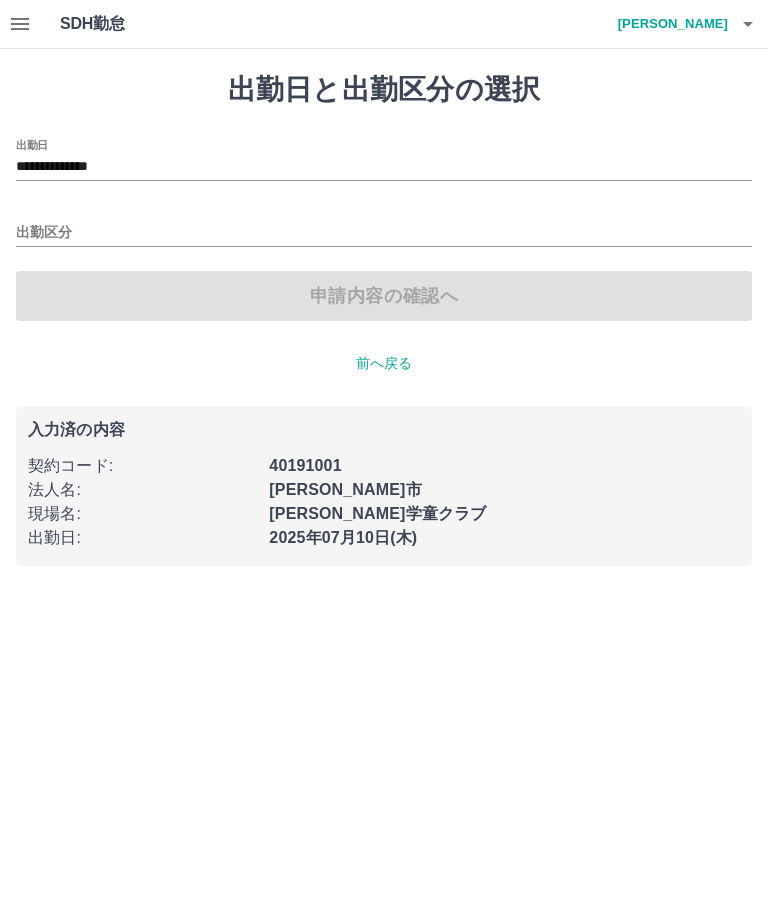 click on "出勤区分" at bounding box center (384, 226) 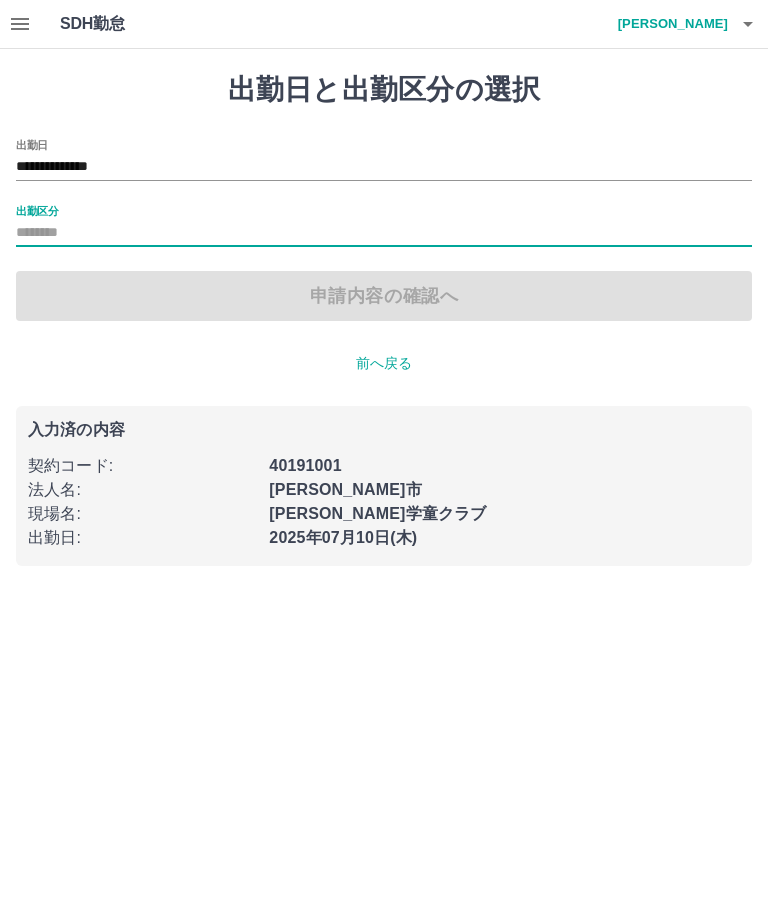click on "出勤区分" at bounding box center [384, 233] 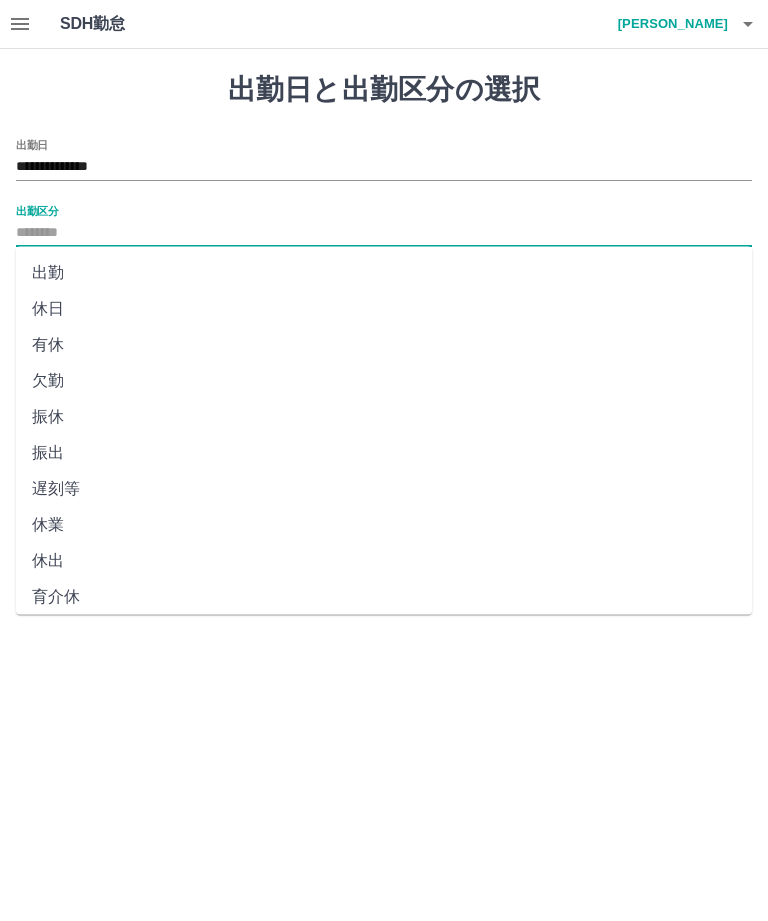 click on "出勤" at bounding box center [384, 273] 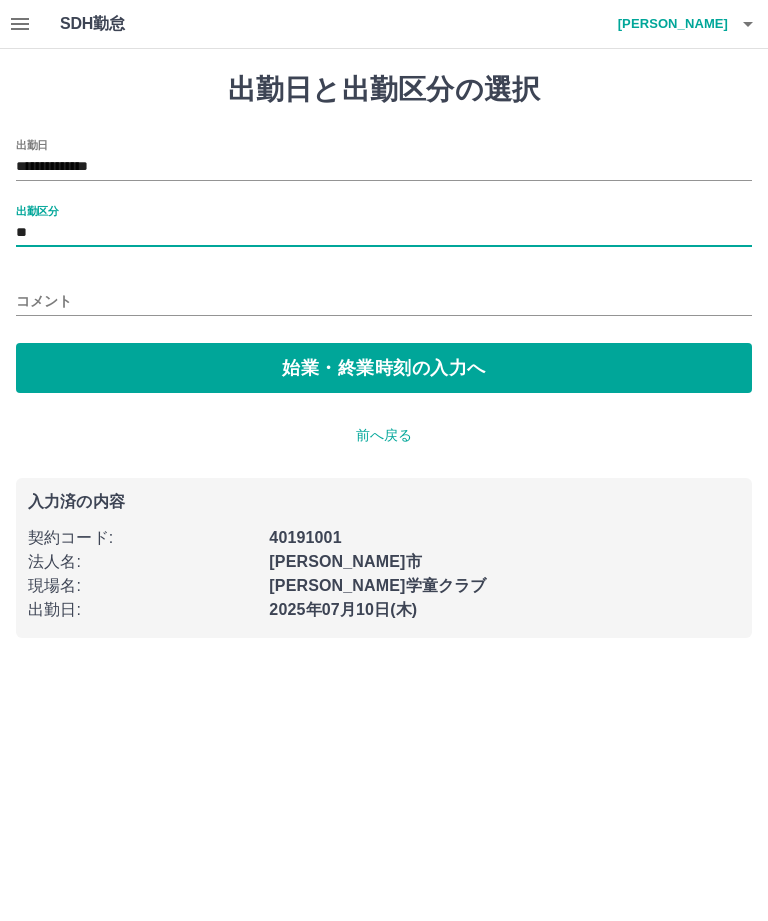 click on "始業・終業時刻の入力へ" at bounding box center (384, 368) 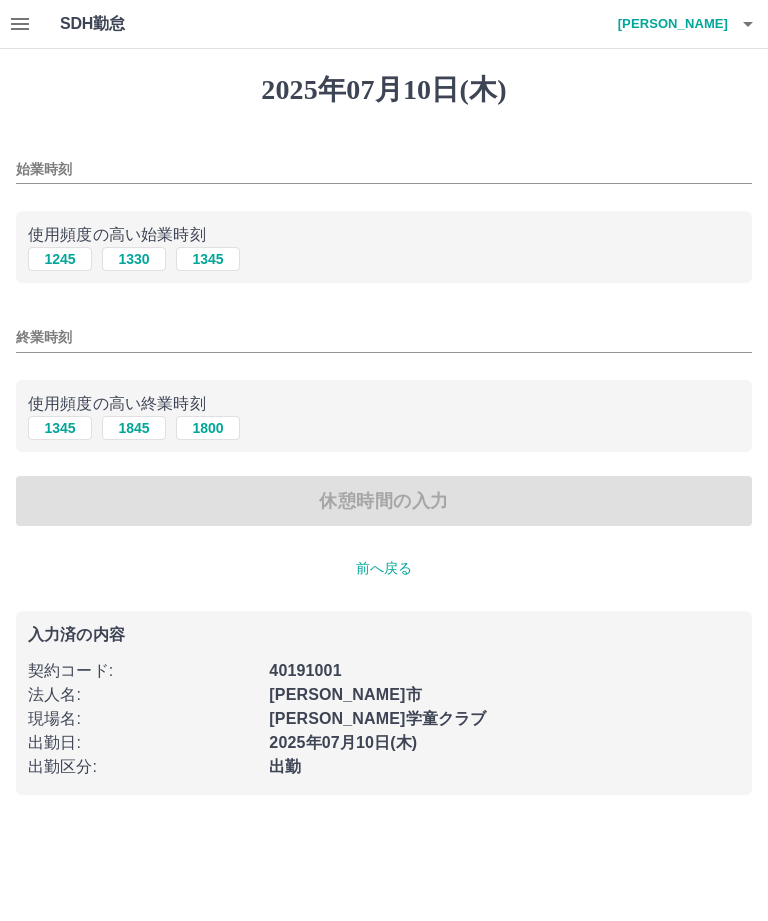 click on "始業時刻" at bounding box center [384, 169] 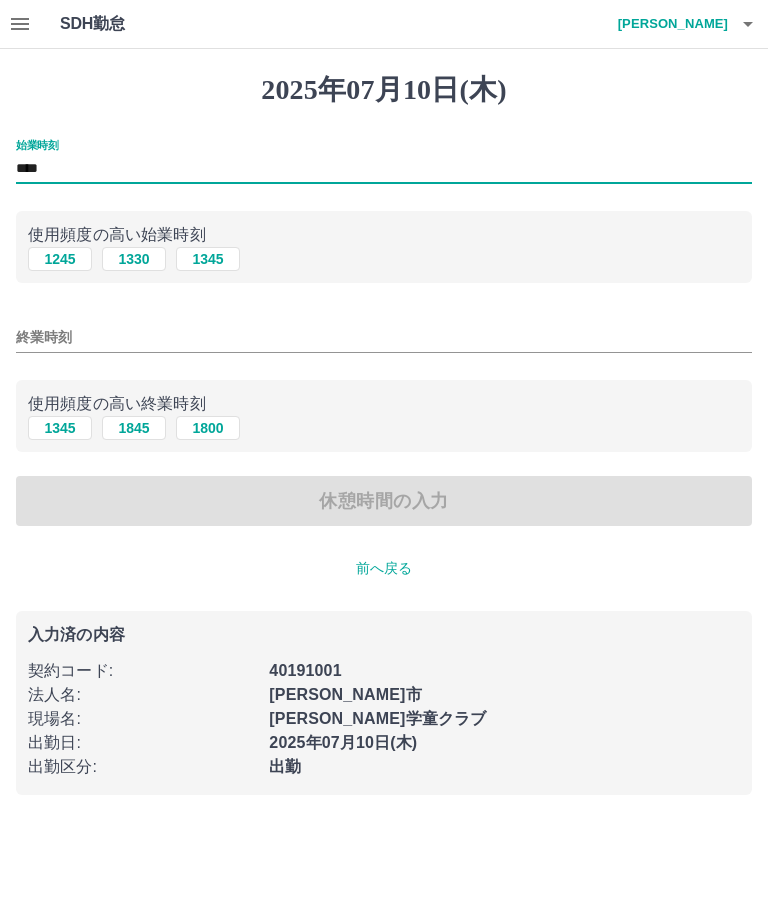 type on "****" 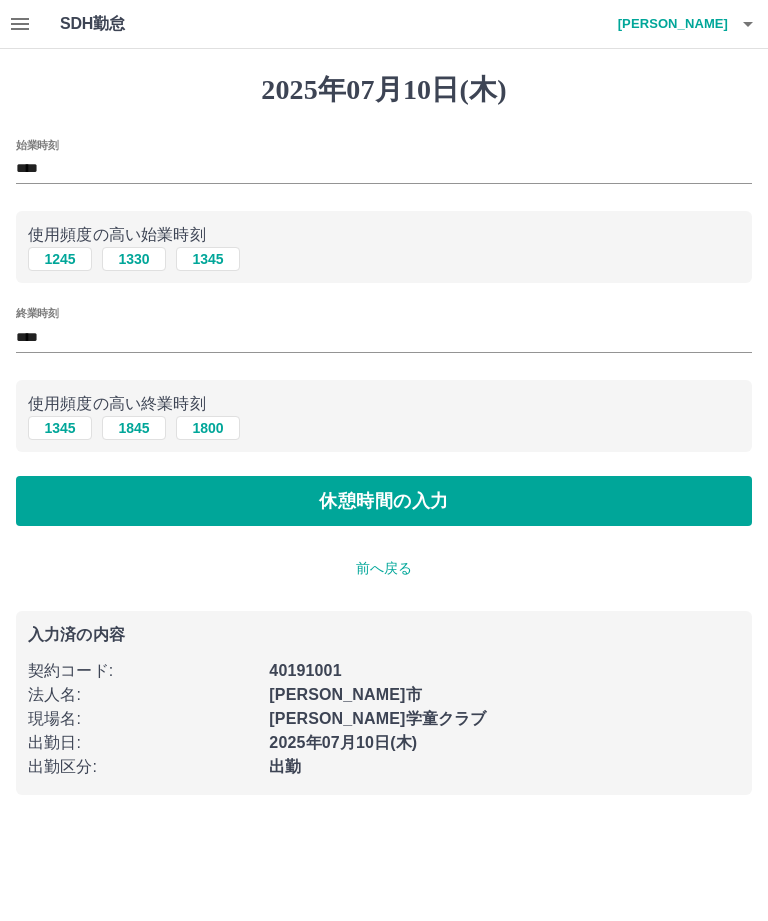 click on "休憩時間の入力" at bounding box center (384, 501) 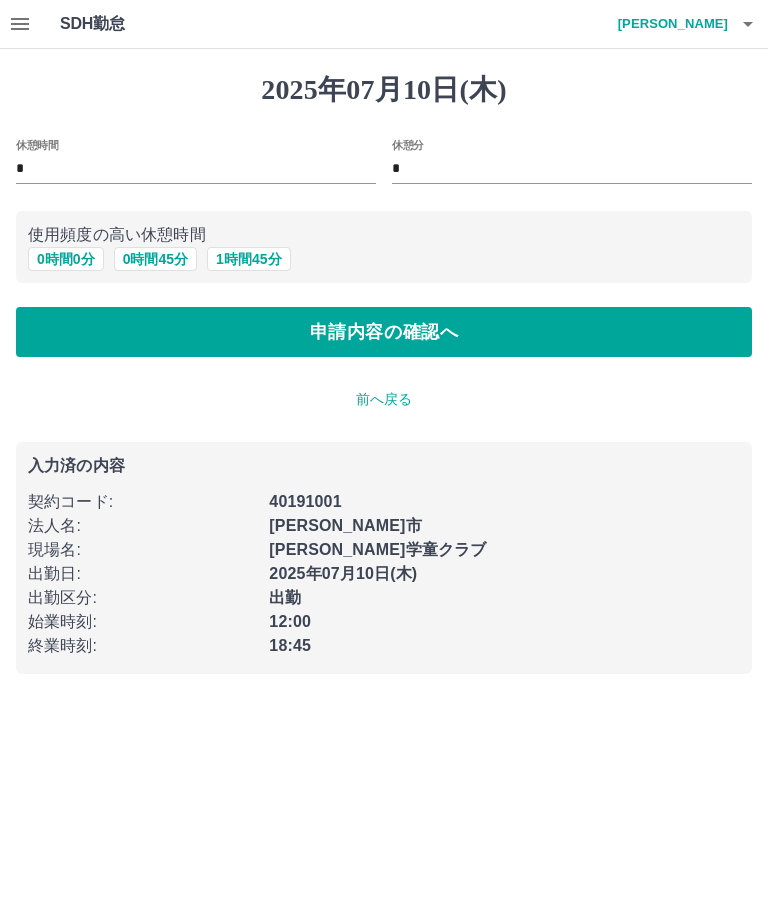 click on "*" at bounding box center (572, 169) 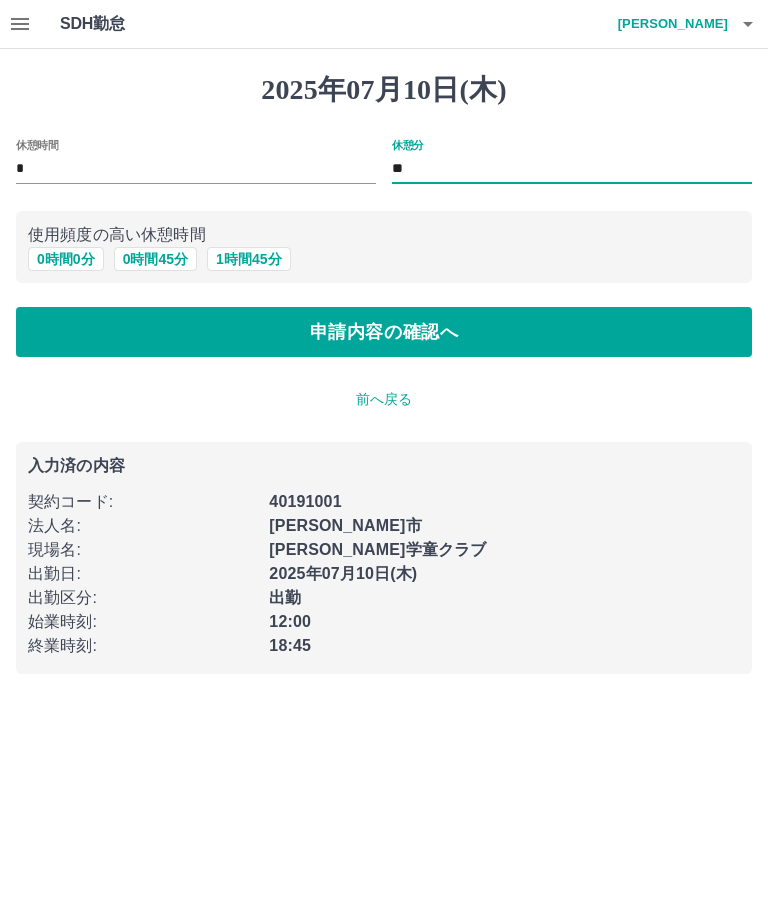 type on "*" 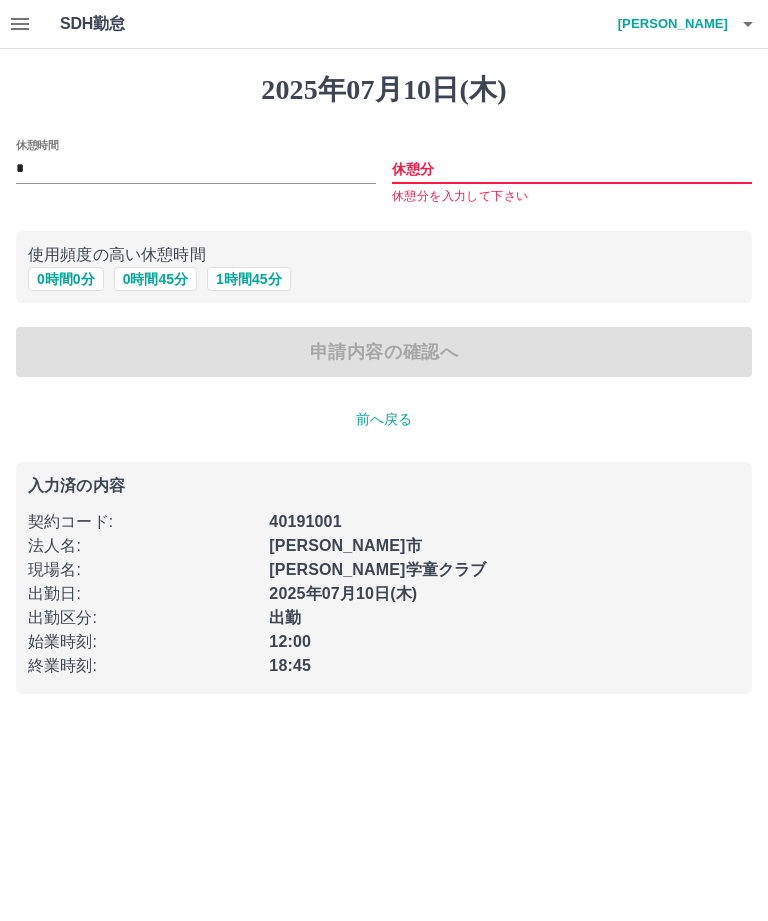 type 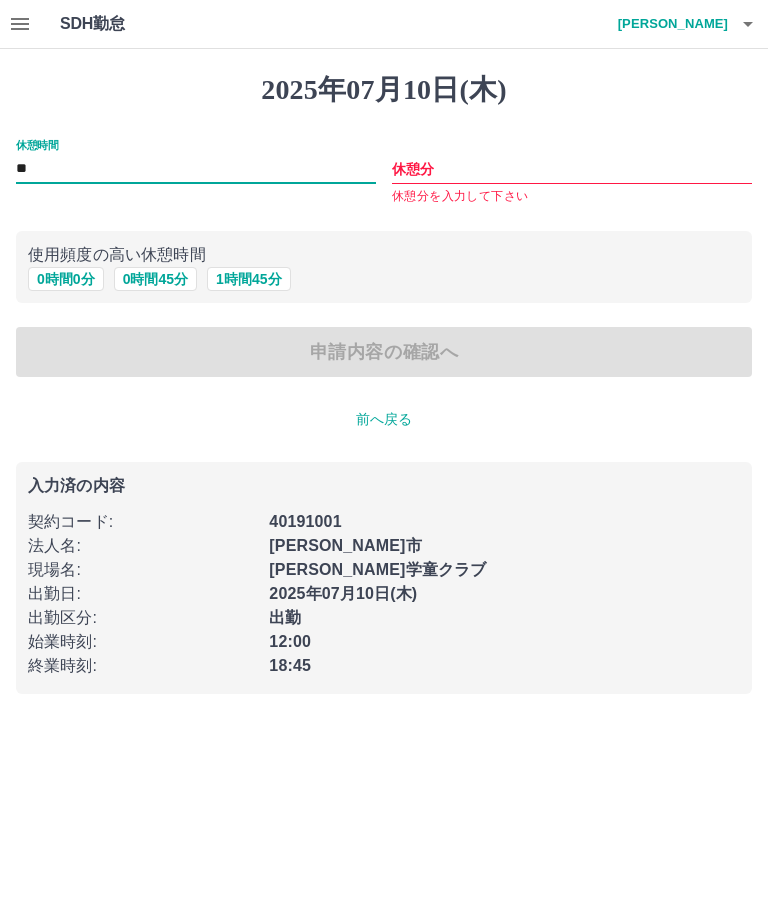 type on "**" 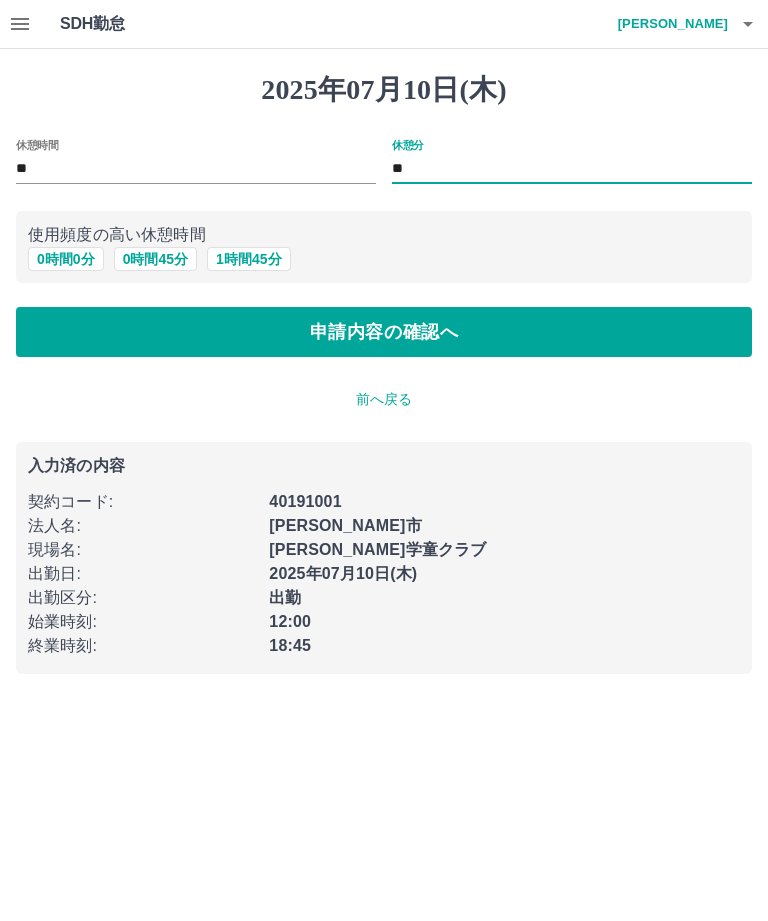 type on "**" 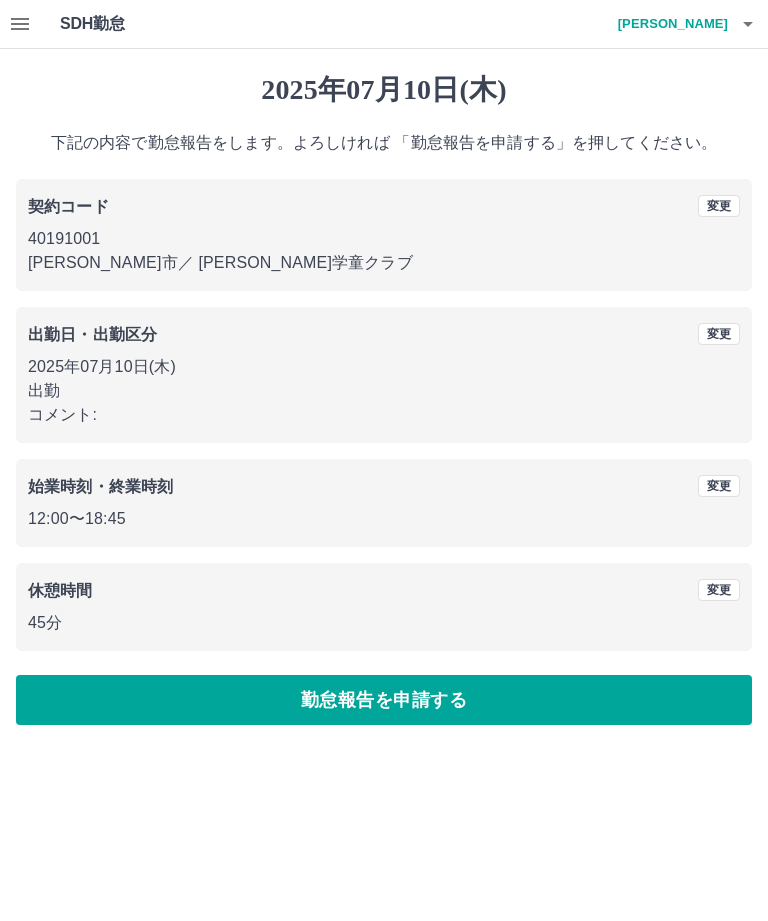 click on "変更" at bounding box center (719, 334) 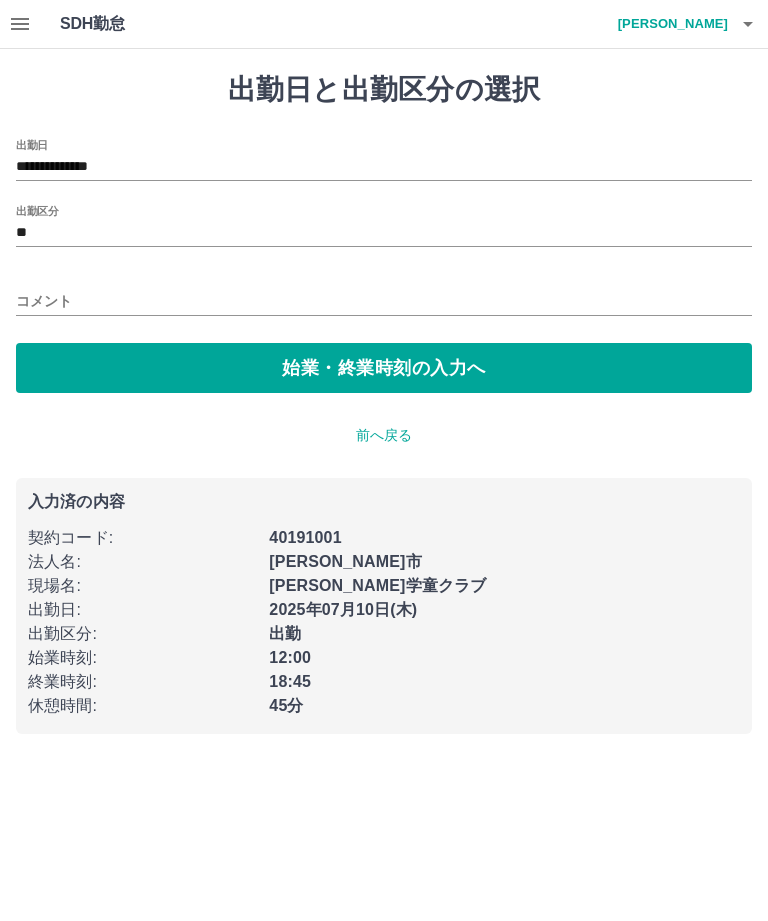 click on "コメント" at bounding box center [384, 301] 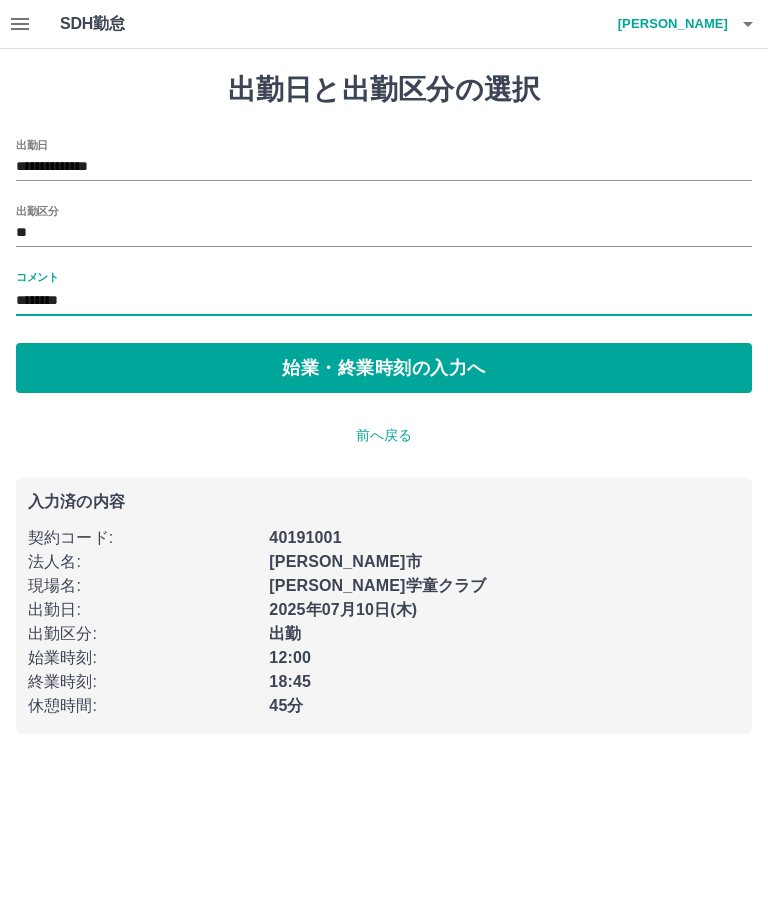type on "********" 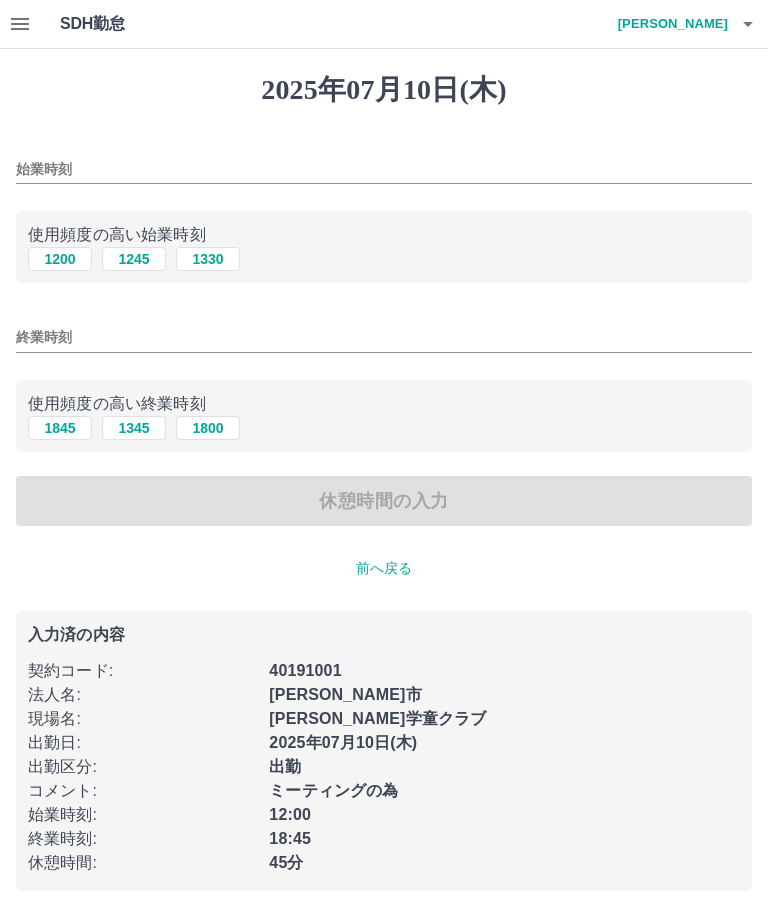 type on "****" 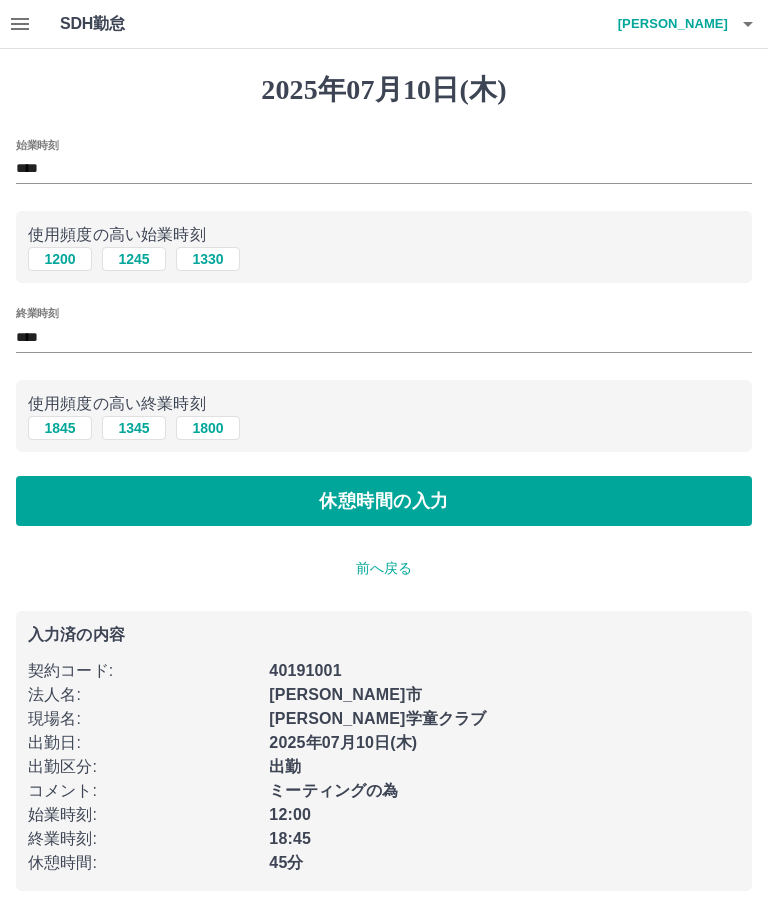 click on "休憩時間の入力" at bounding box center [384, 501] 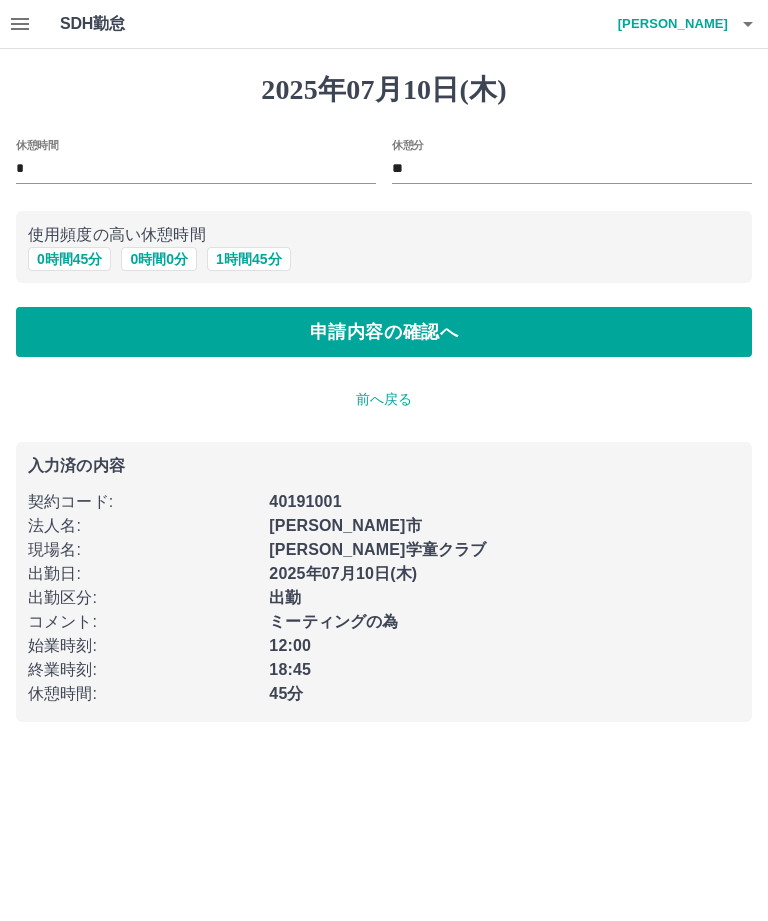 click on "0 時間 45 分" at bounding box center (69, 259) 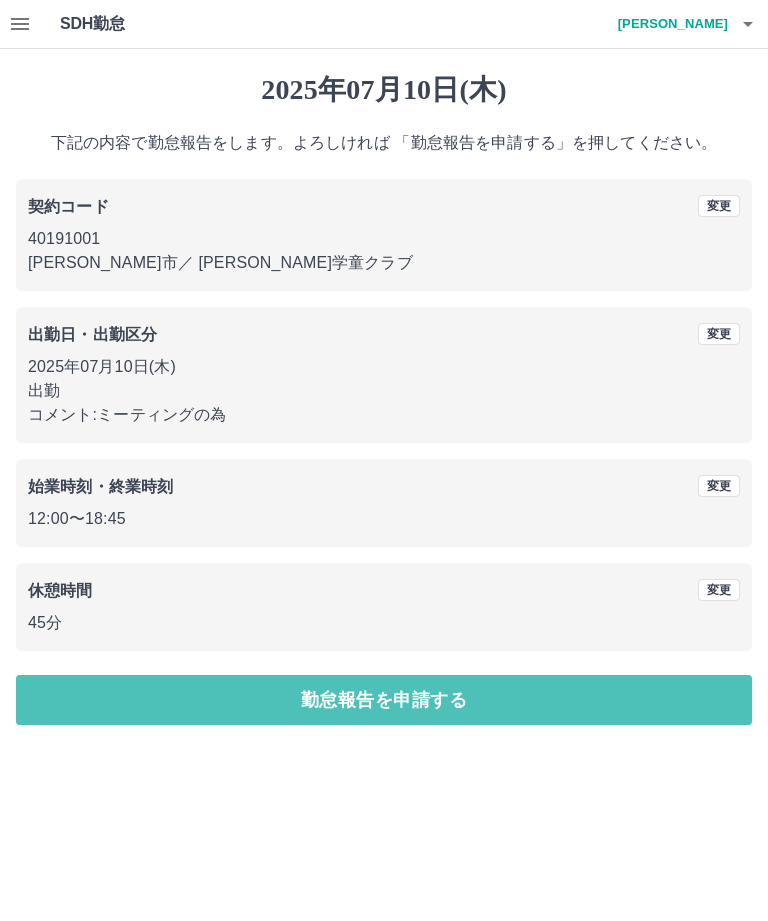 click on "勤怠報告を申請する" at bounding box center (384, 700) 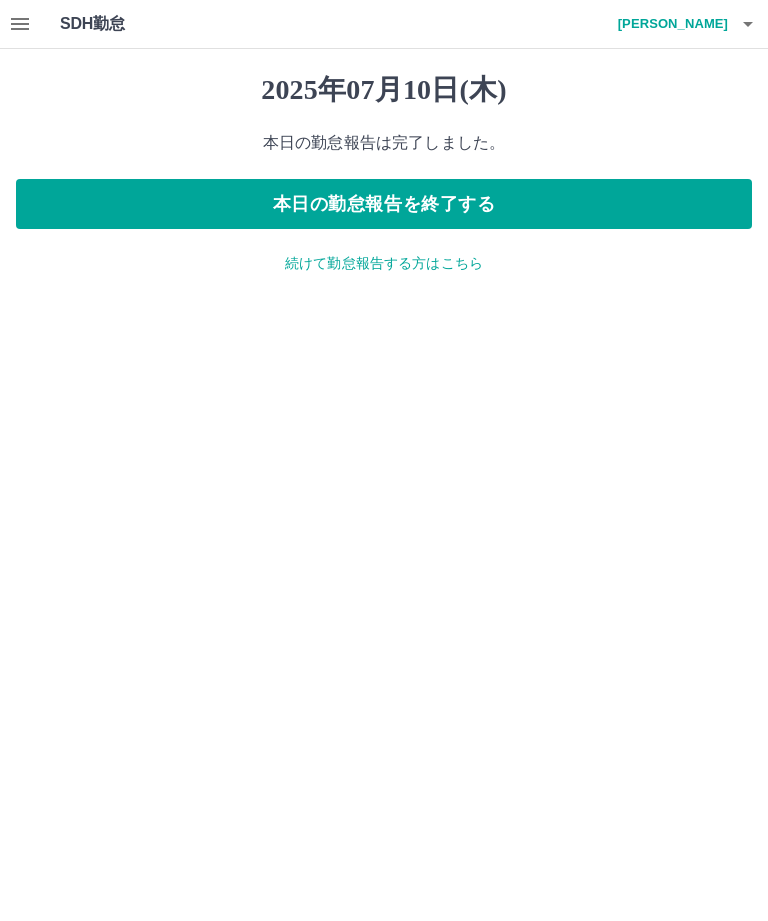 click at bounding box center [748, 24] 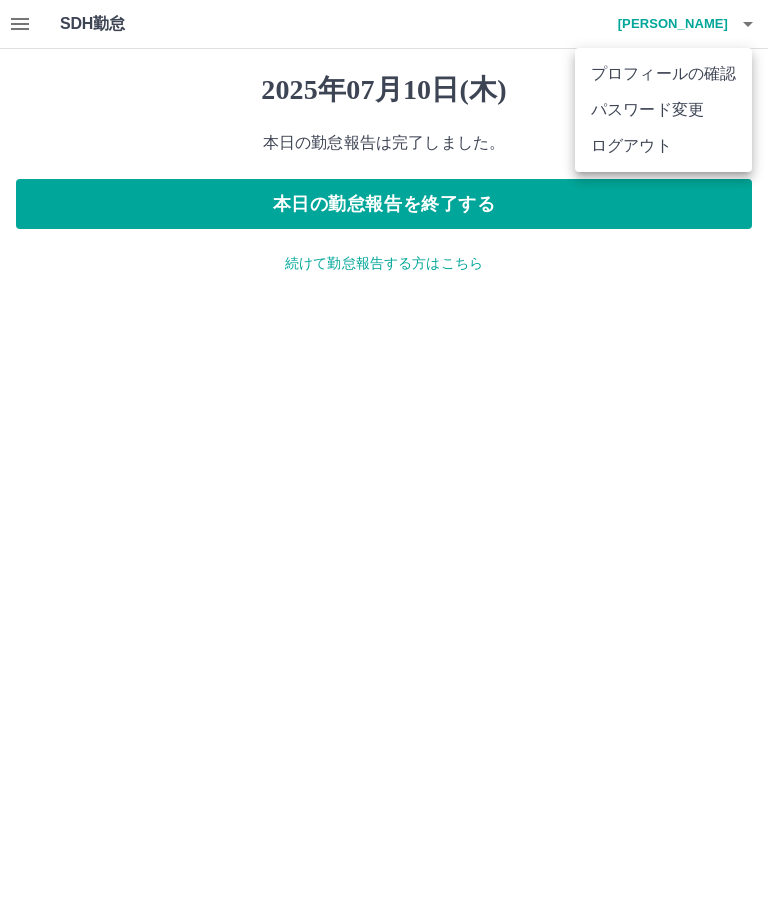 click on "ログアウト" at bounding box center (663, 146) 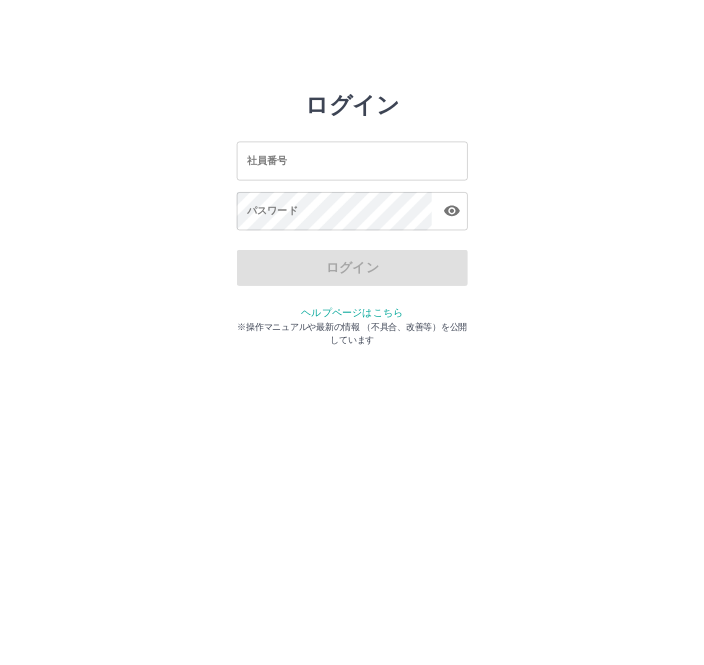 scroll, scrollTop: 0, scrollLeft: 0, axis: both 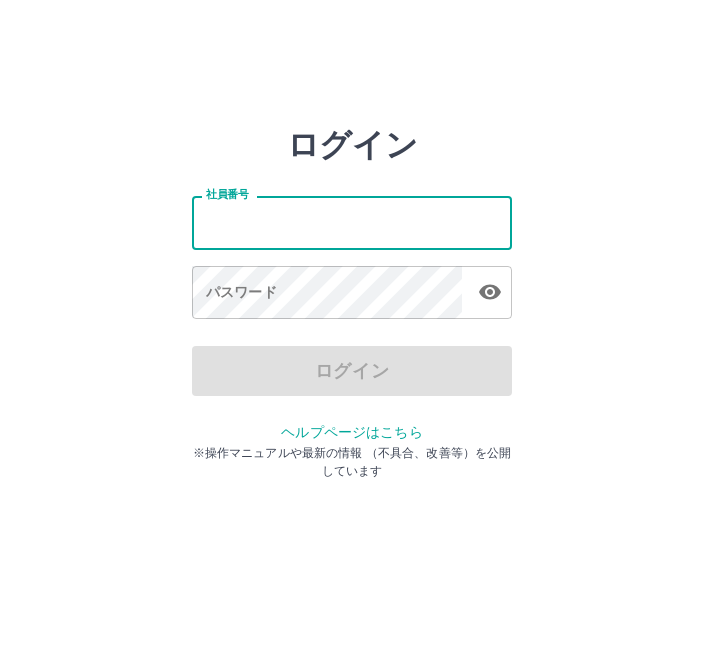 click on "社員番号" at bounding box center (352, 222) 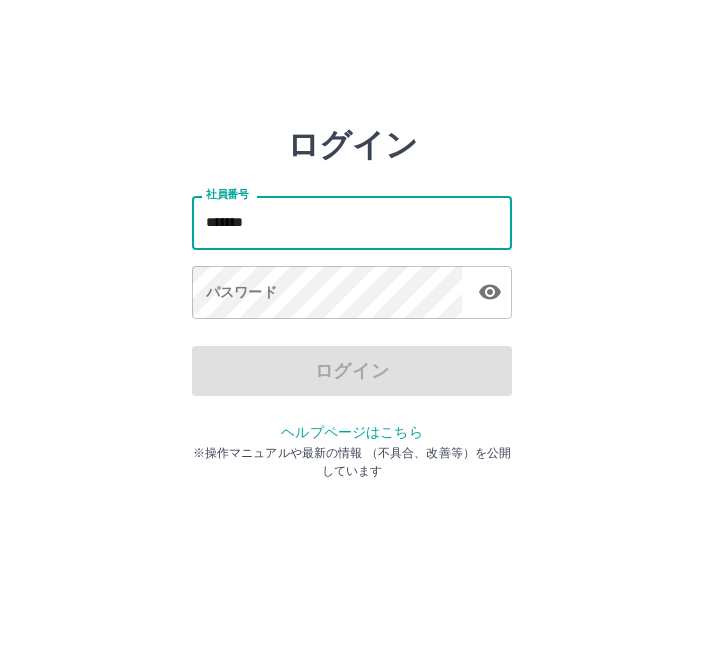 type on "*******" 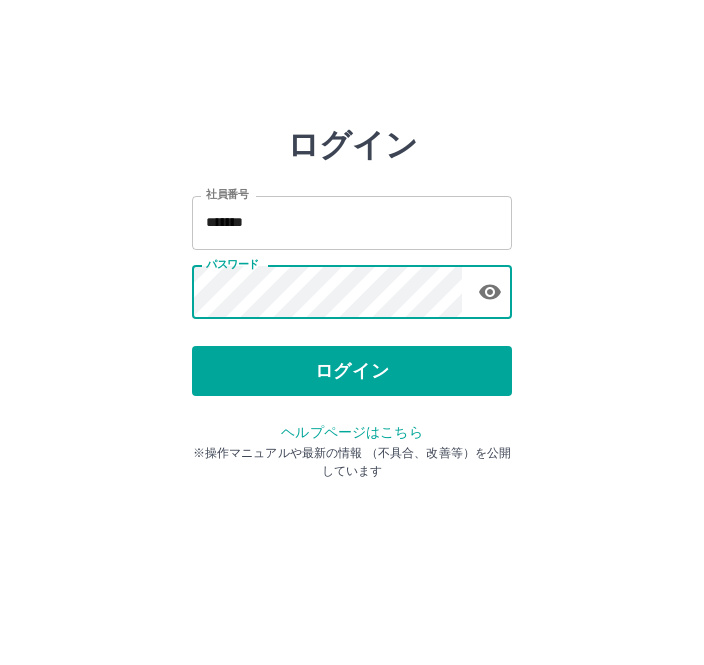 click on "ログイン" at bounding box center [352, 371] 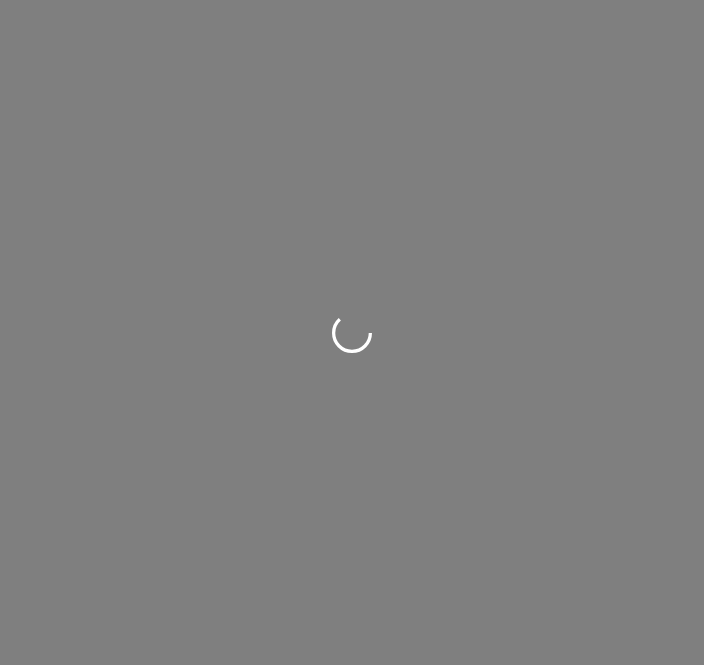 scroll, scrollTop: 0, scrollLeft: 0, axis: both 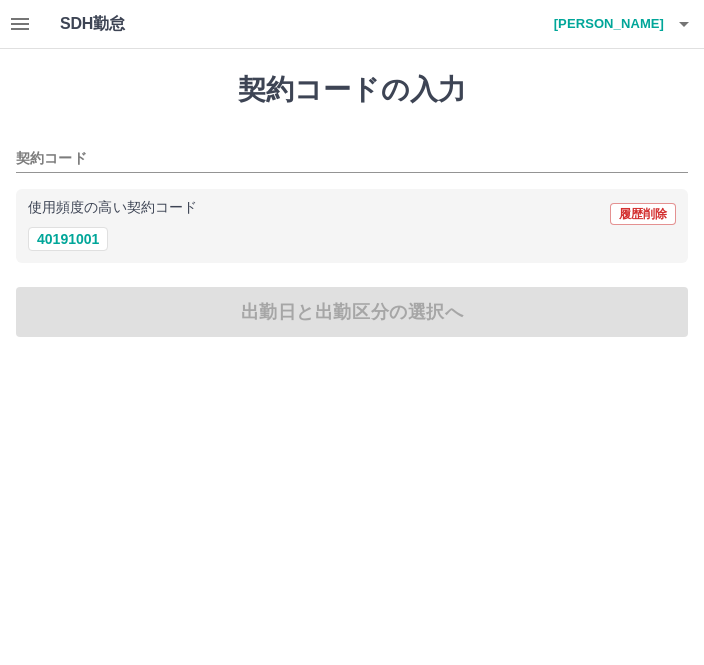 click on "使用頻度の高い契約コード 履歴削除" at bounding box center (352, 214) 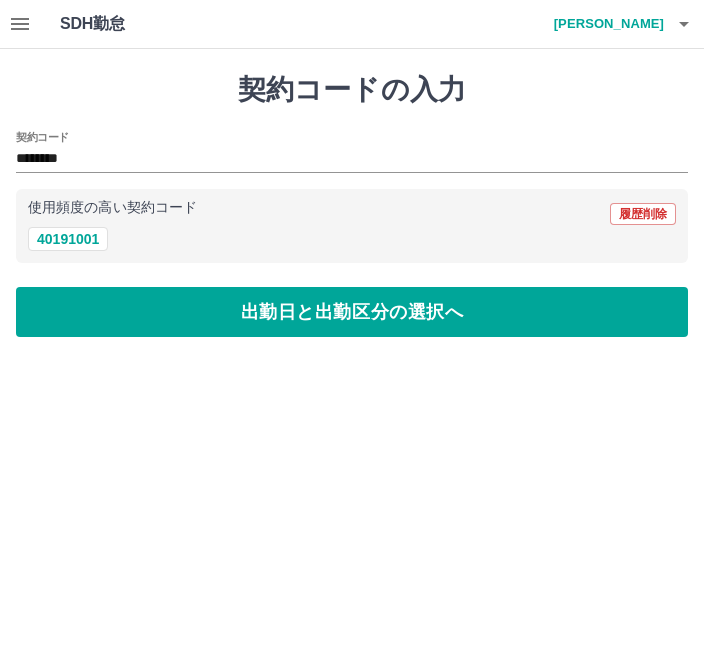 click on "出勤日と出勤区分の選択へ" at bounding box center [352, 312] 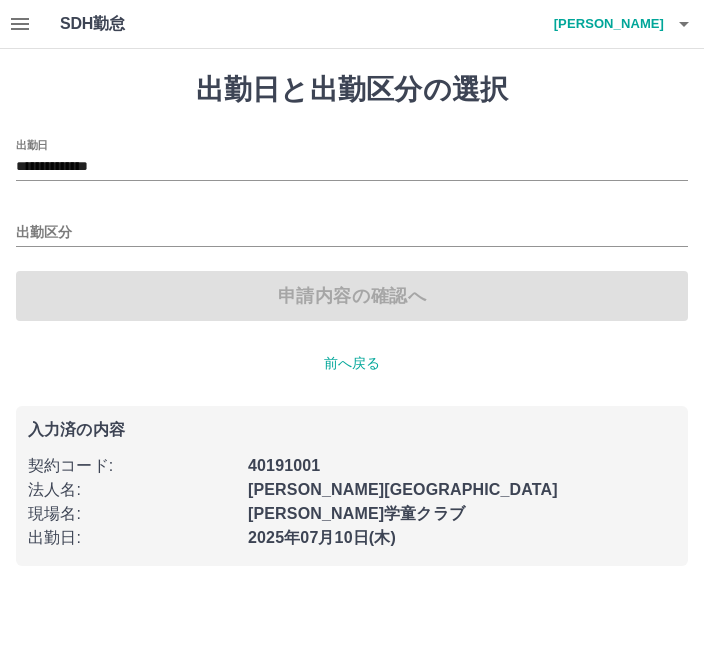 click on "出勤区分" at bounding box center (352, 233) 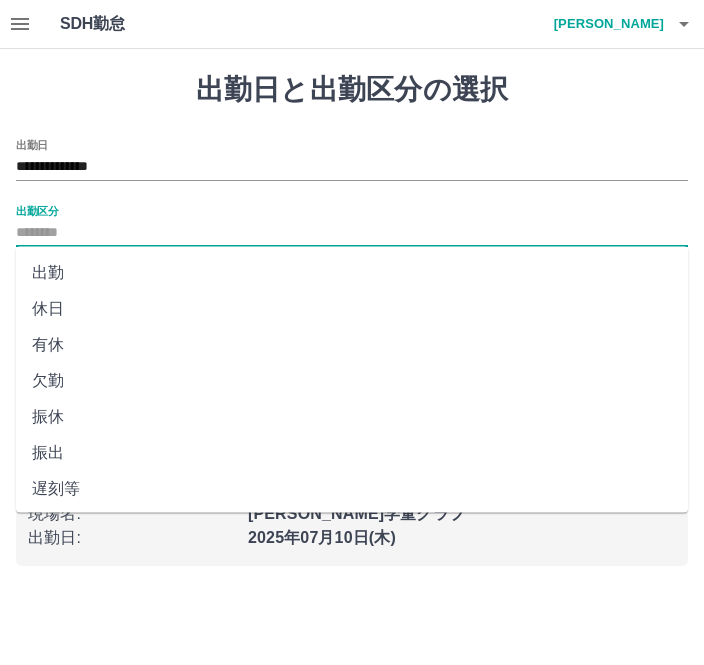 click on "出勤" at bounding box center [352, 273] 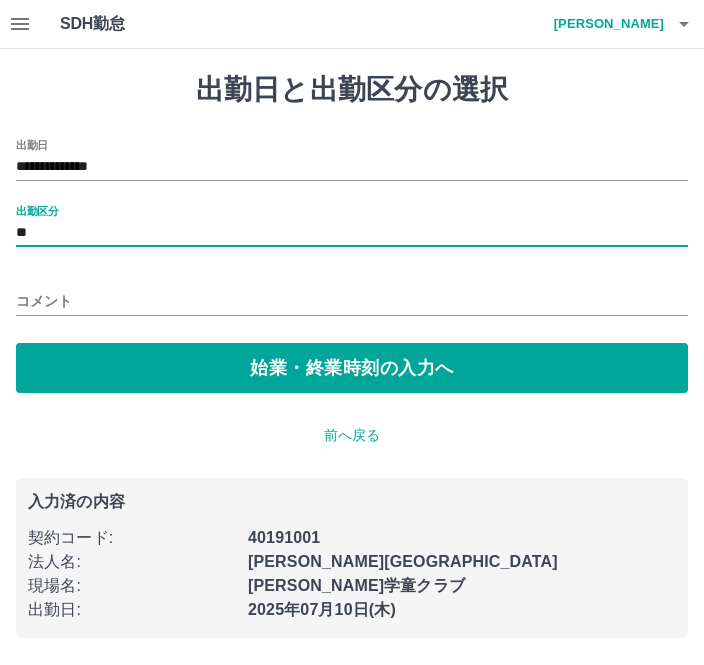 type on "**" 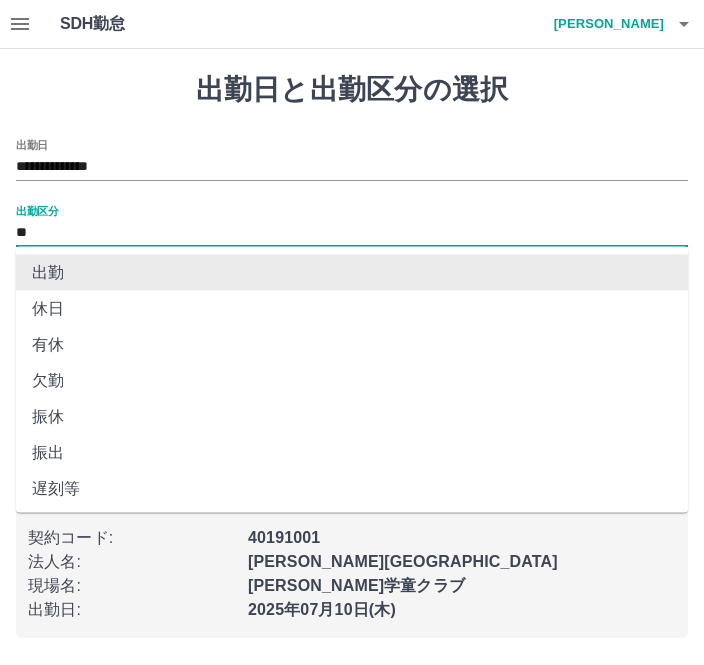 click on "出勤" at bounding box center [352, 273] 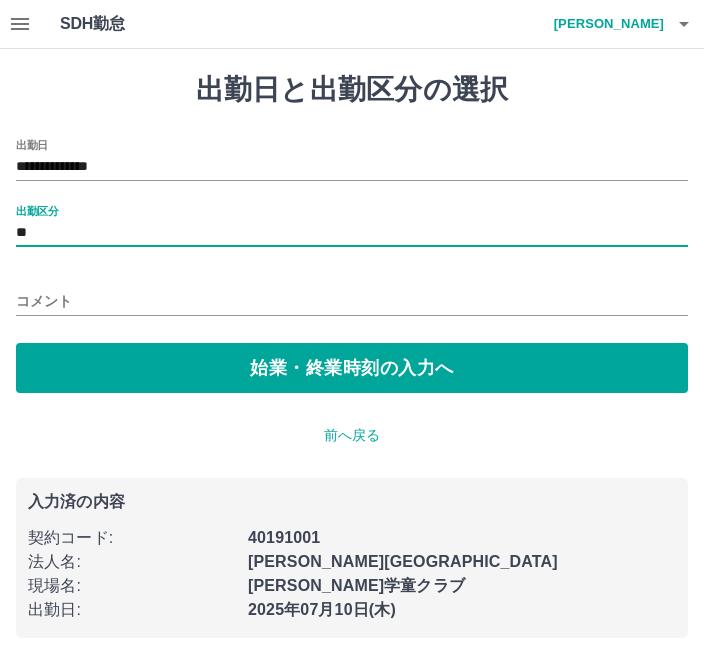 click on "始業・終業時刻の入力へ" at bounding box center (352, 368) 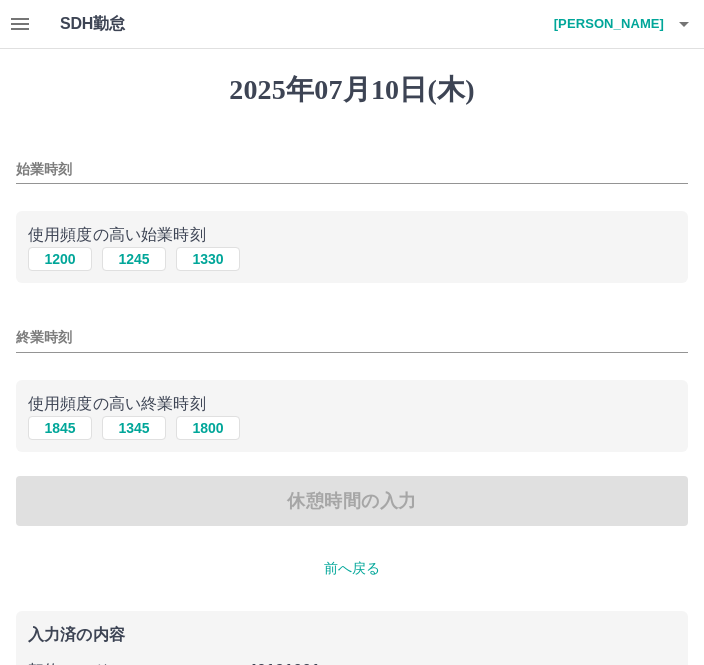 click on "1200" at bounding box center [60, 259] 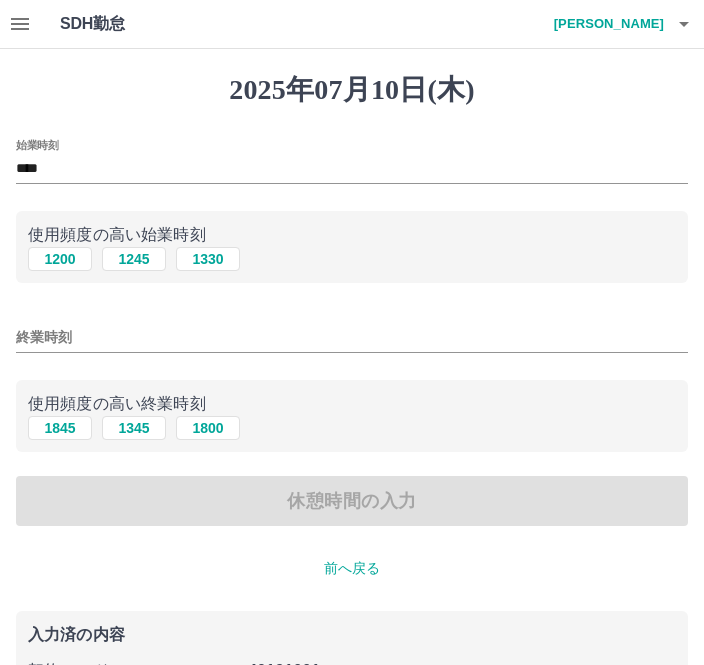 click on "1845" at bounding box center (60, 428) 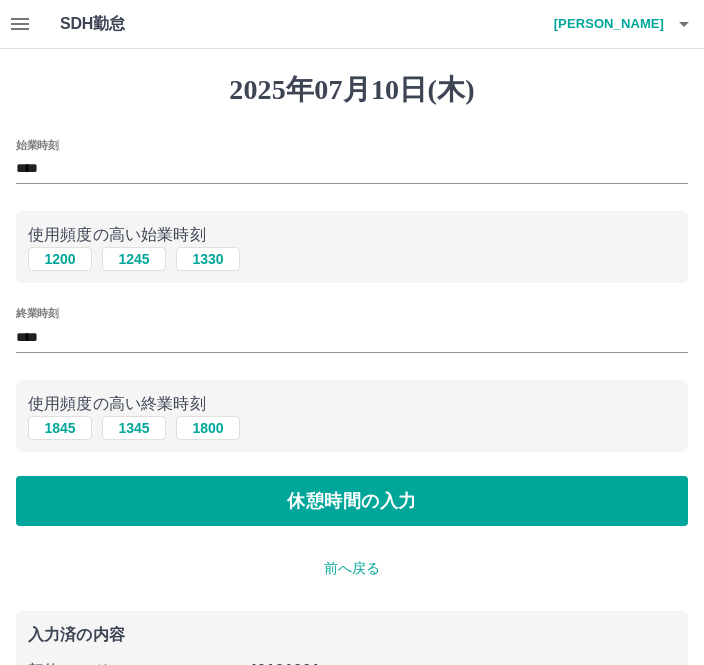 click on "休憩時間の入力" at bounding box center [352, 501] 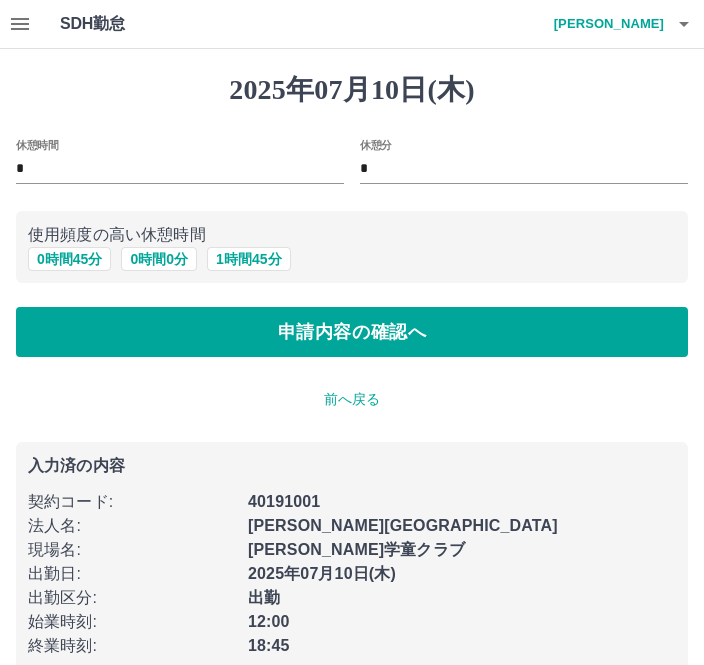 click on "0 時間 45 分" at bounding box center [69, 259] 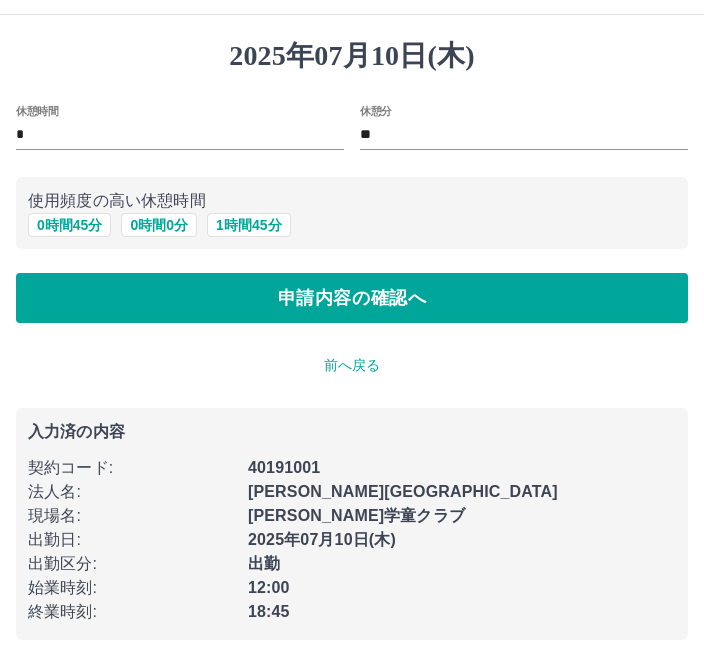 scroll, scrollTop: 16, scrollLeft: 0, axis: vertical 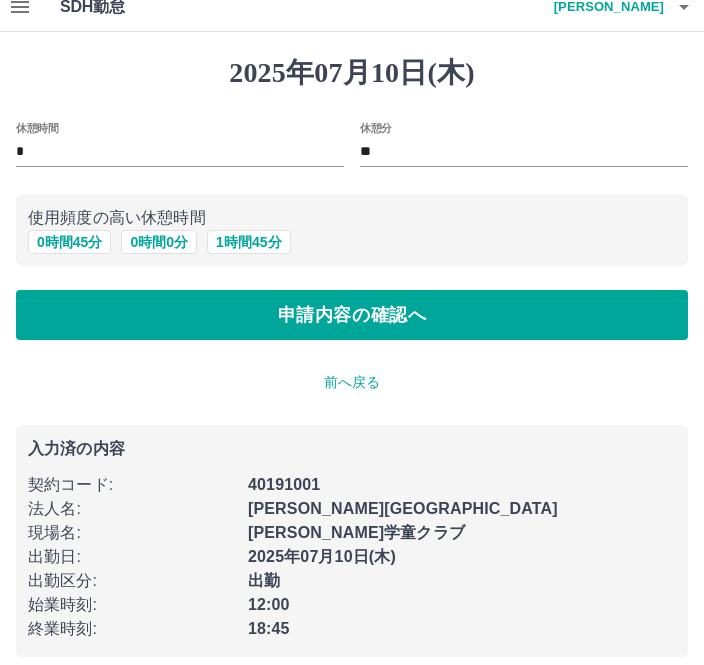 click on "前へ戻る" at bounding box center [352, 383] 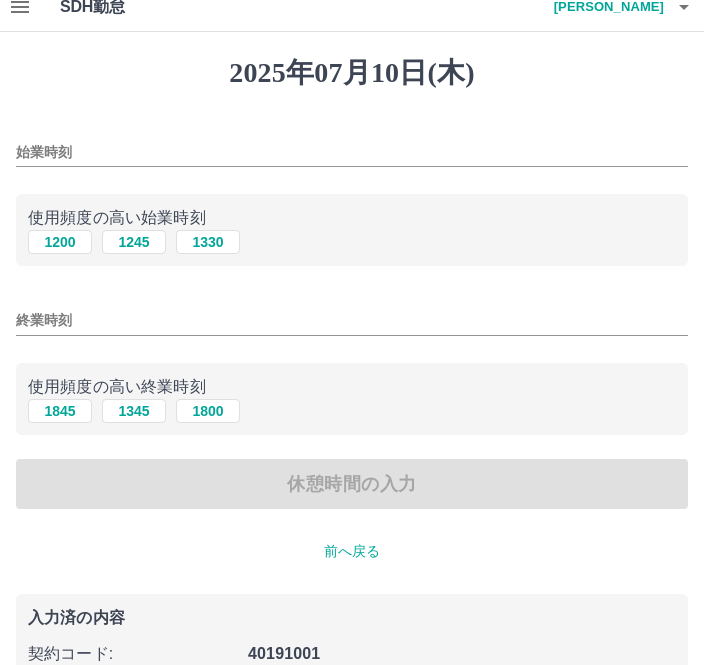 type on "****" 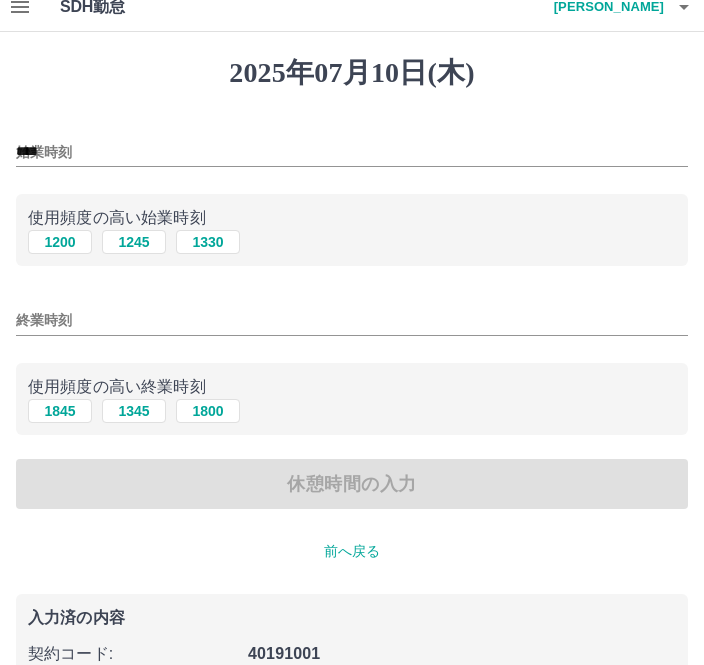 type on "****" 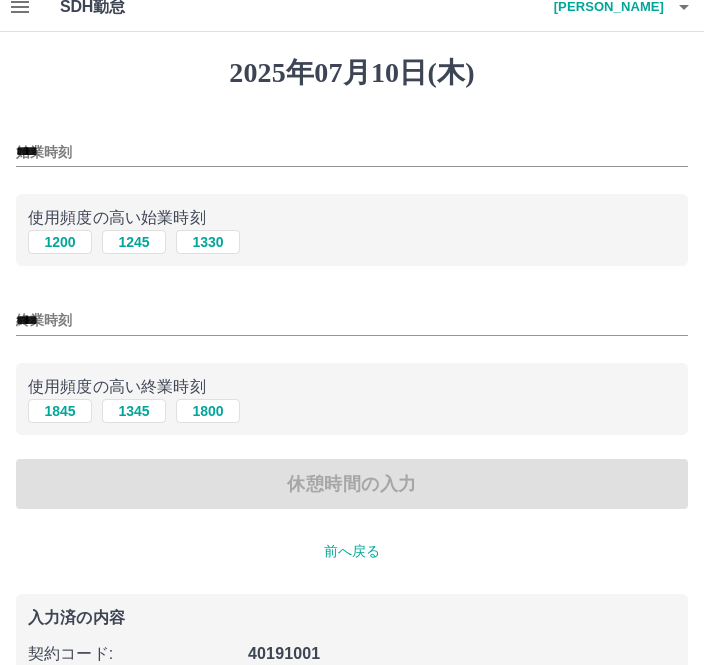 scroll, scrollTop: 0, scrollLeft: 0, axis: both 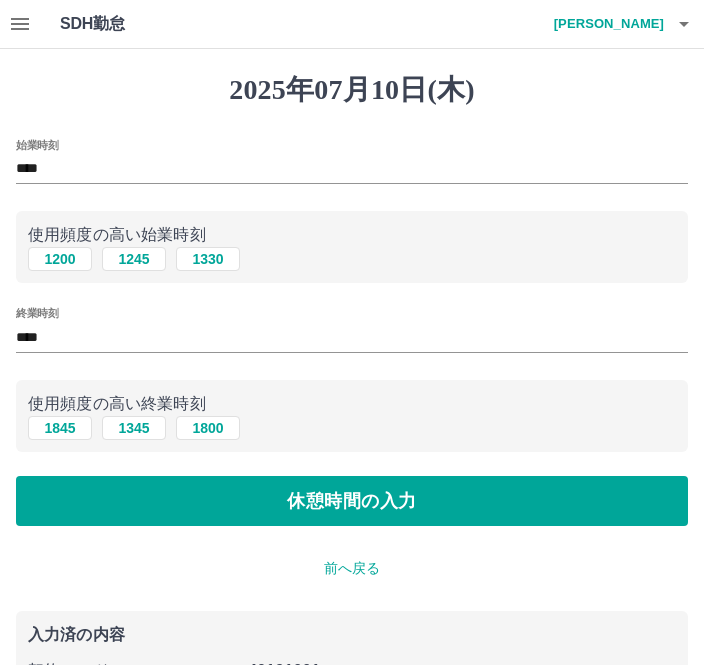 click on "前へ戻る" at bounding box center (352, 568) 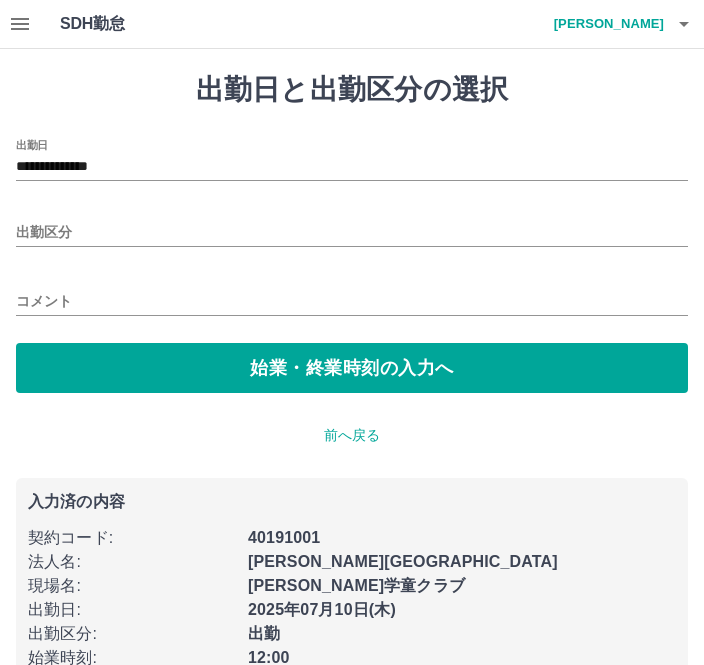 type on "**" 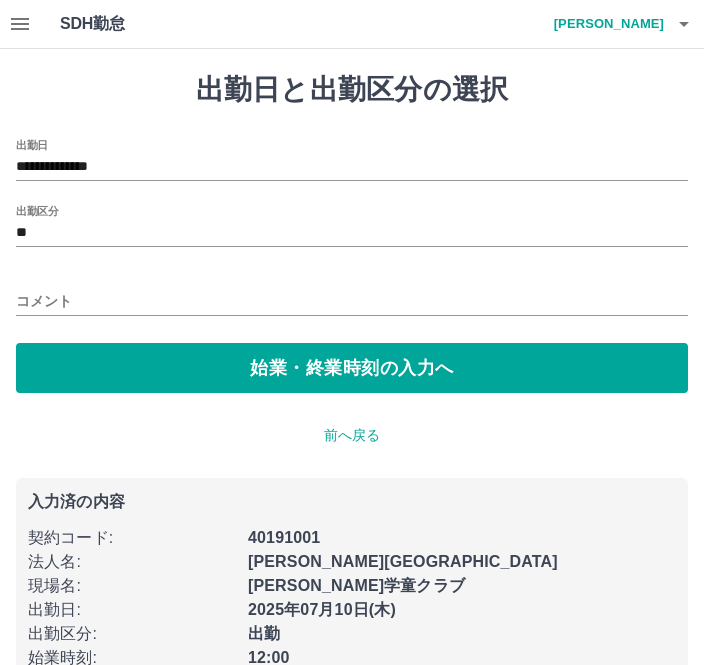 click on "コメント" at bounding box center [352, 301] 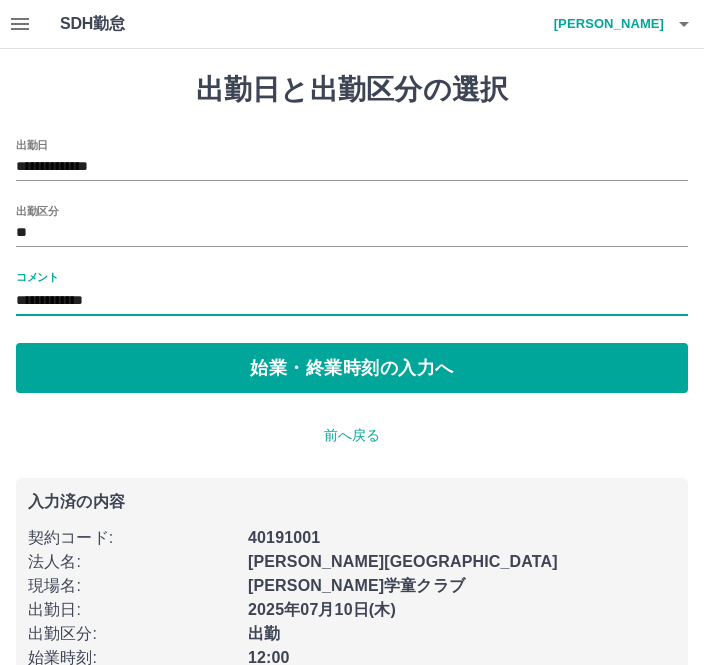 type on "**********" 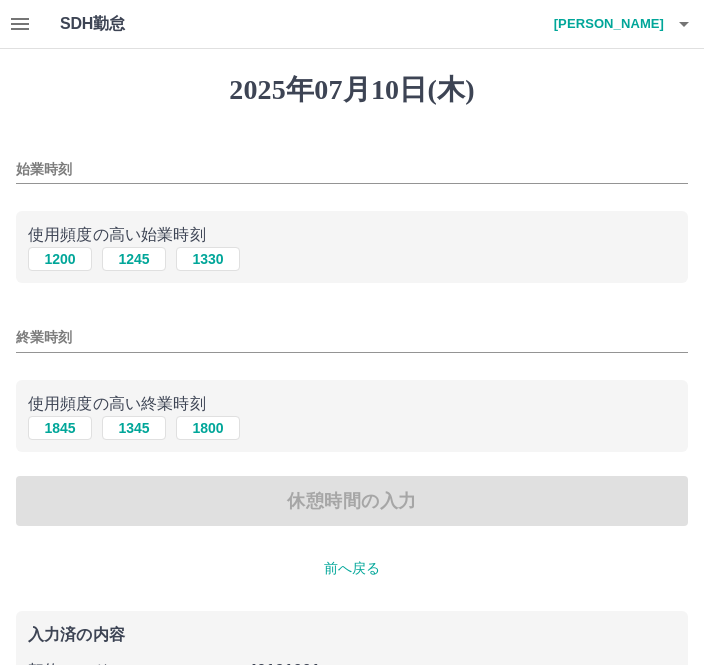 type on "****" 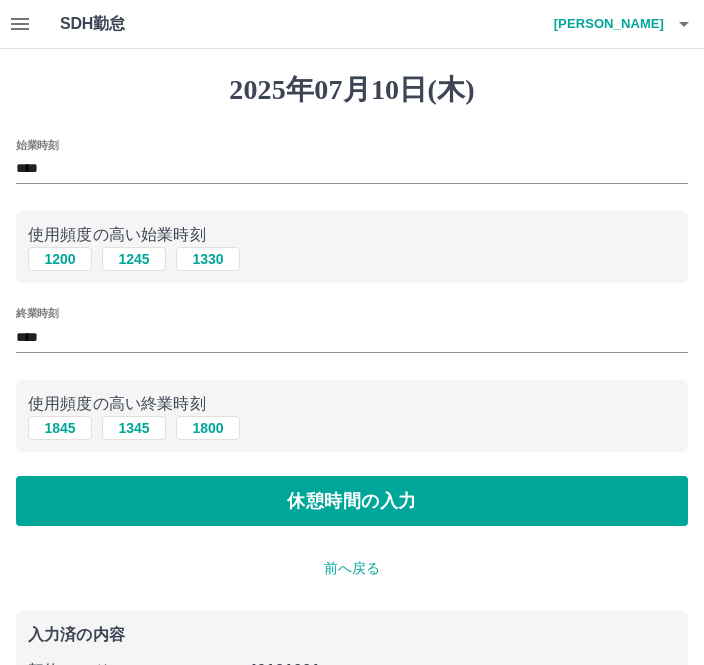 click on "1200" at bounding box center [60, 259] 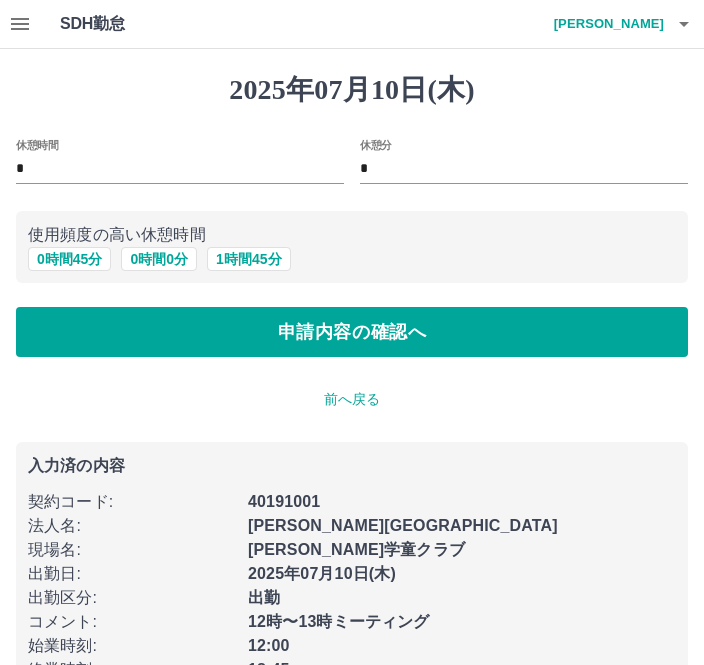click on "0 時間 45 分" at bounding box center [69, 259] 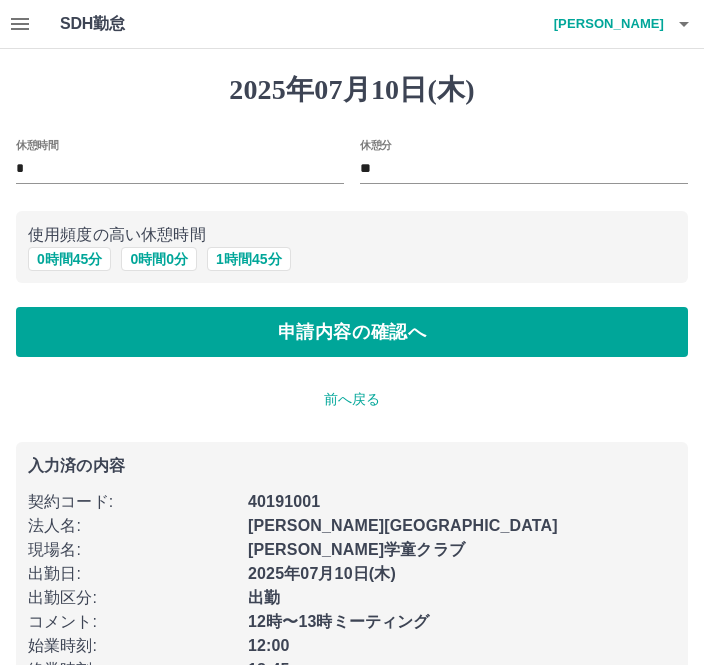 click on "申請内容の確認へ" at bounding box center (352, 332) 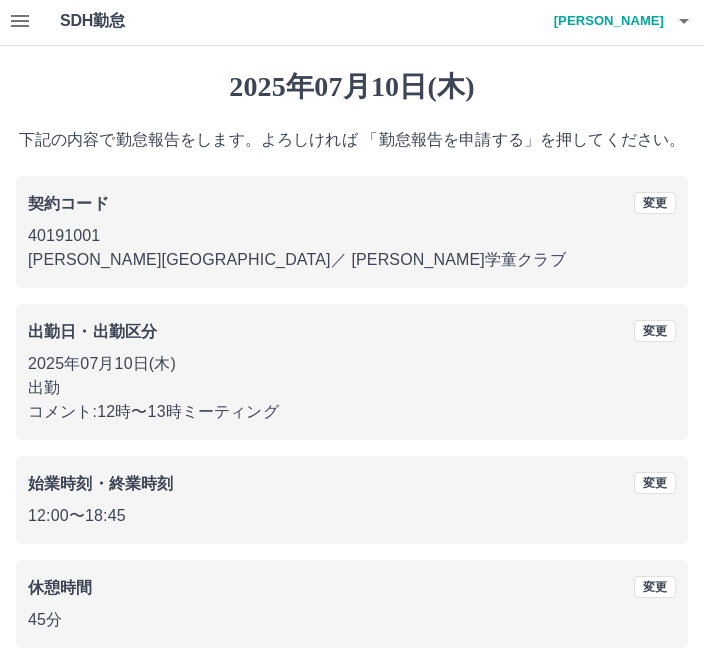 scroll, scrollTop: 19, scrollLeft: 0, axis: vertical 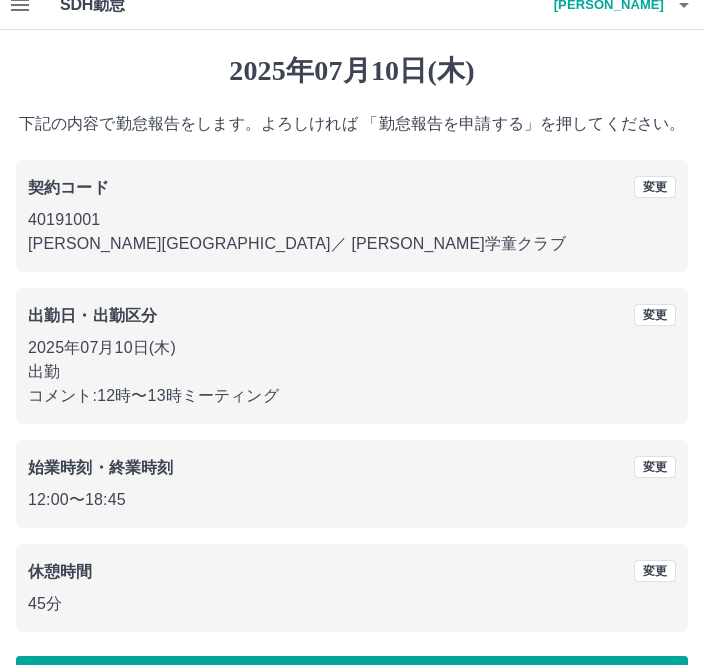 click on "勤怠報告を申請する" at bounding box center [352, 681] 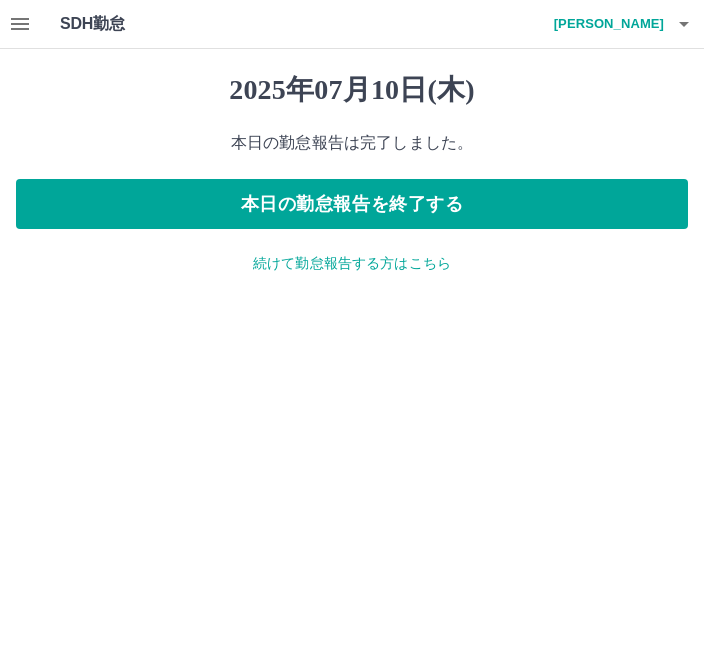 scroll, scrollTop: 0, scrollLeft: 0, axis: both 